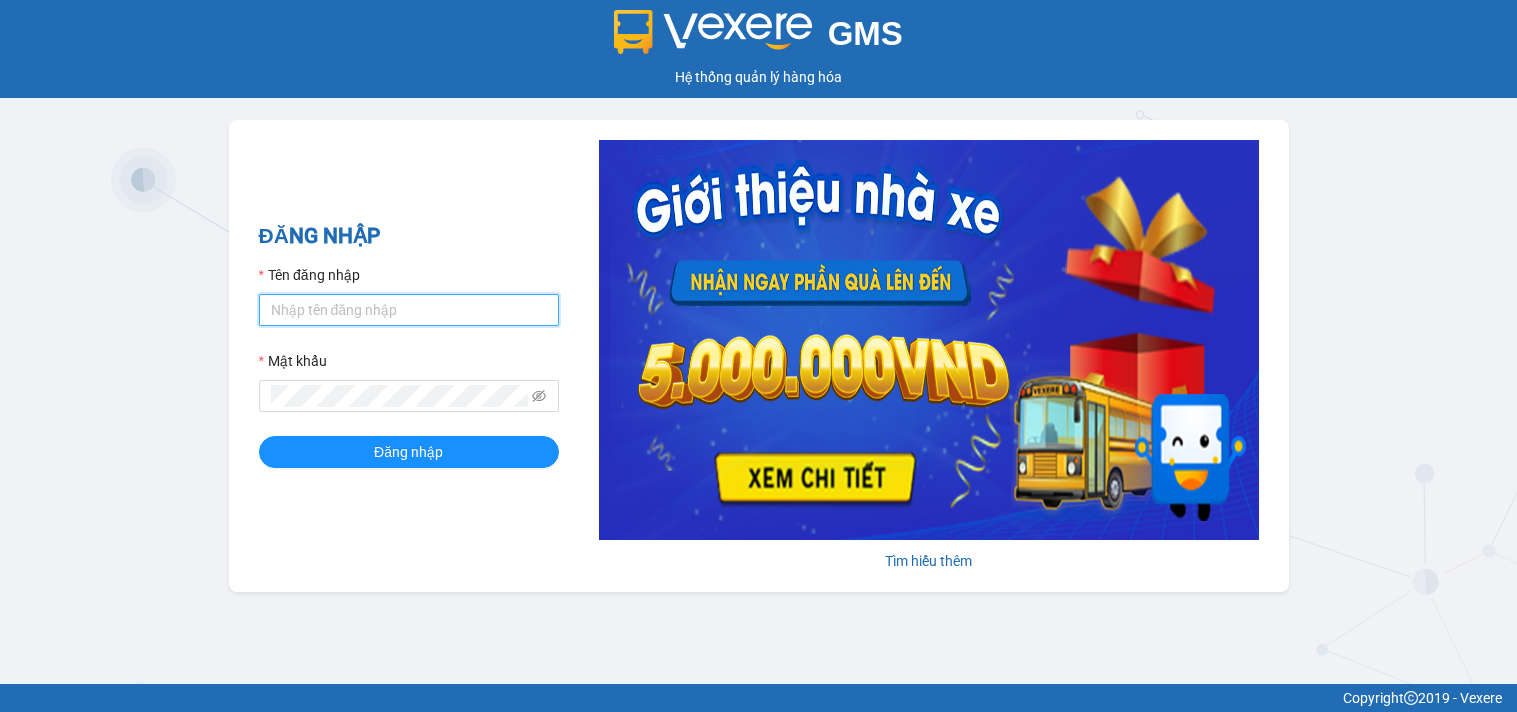 scroll, scrollTop: 0, scrollLeft: 0, axis: both 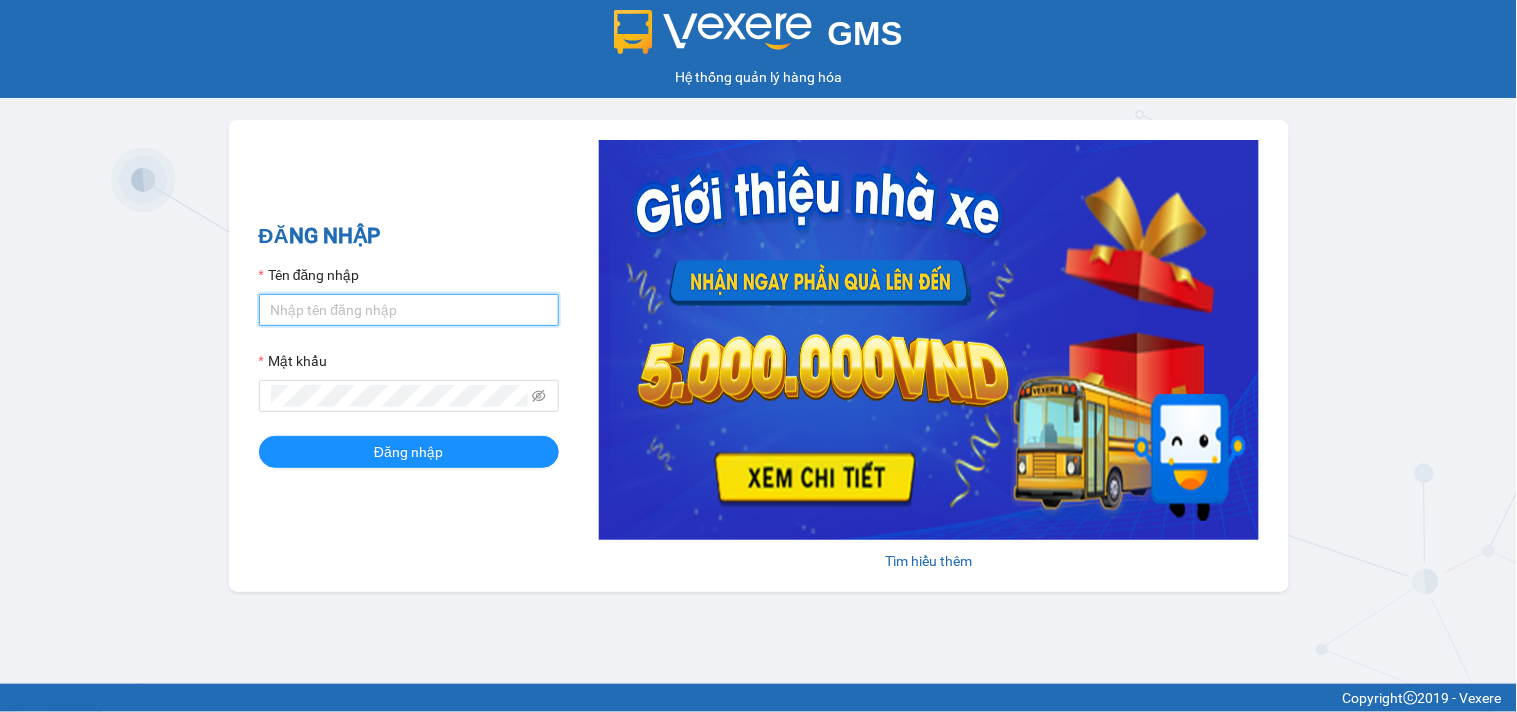 drag, startPoint x: 0, startPoint y: 0, endPoint x: 325, endPoint y: 303, distance: 444.33545 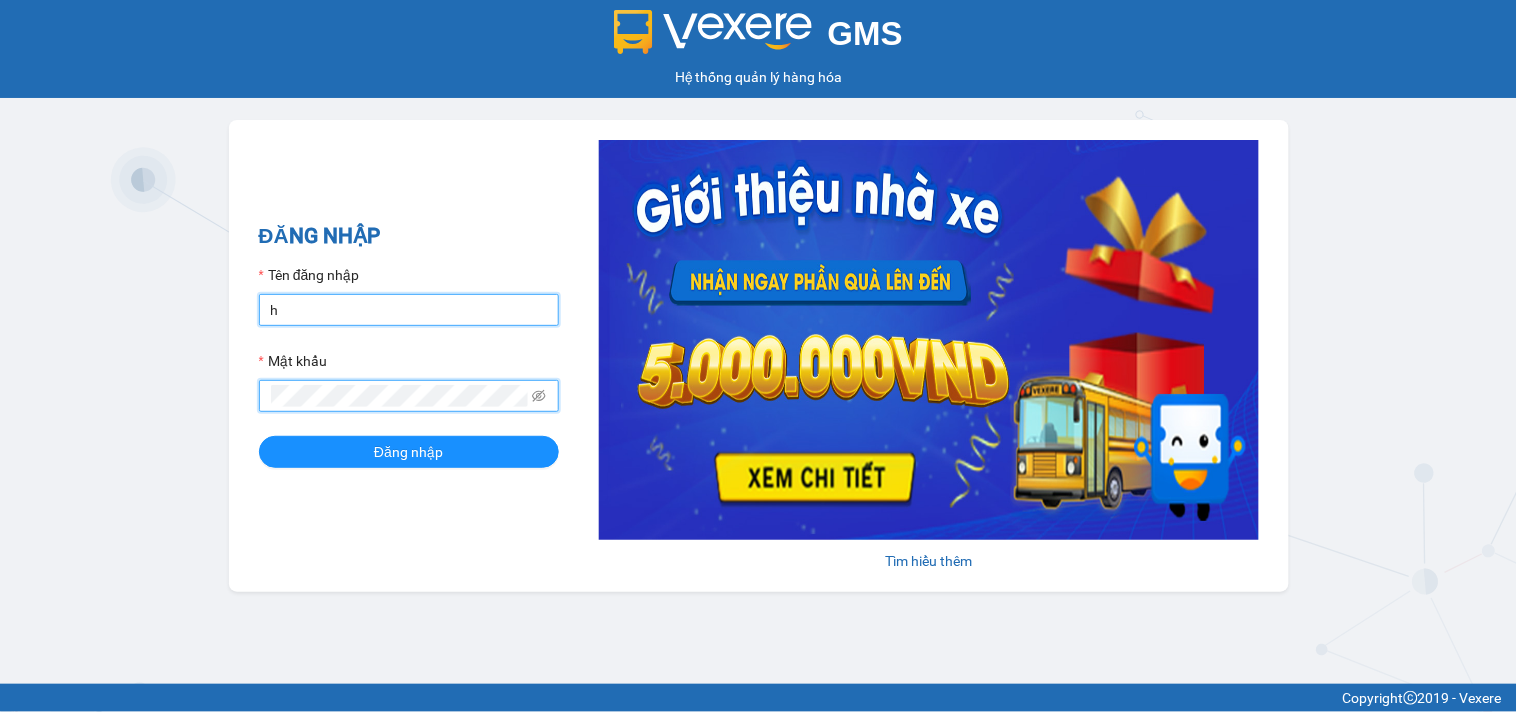 type on "huyennt_congnohanglc.saoviet" 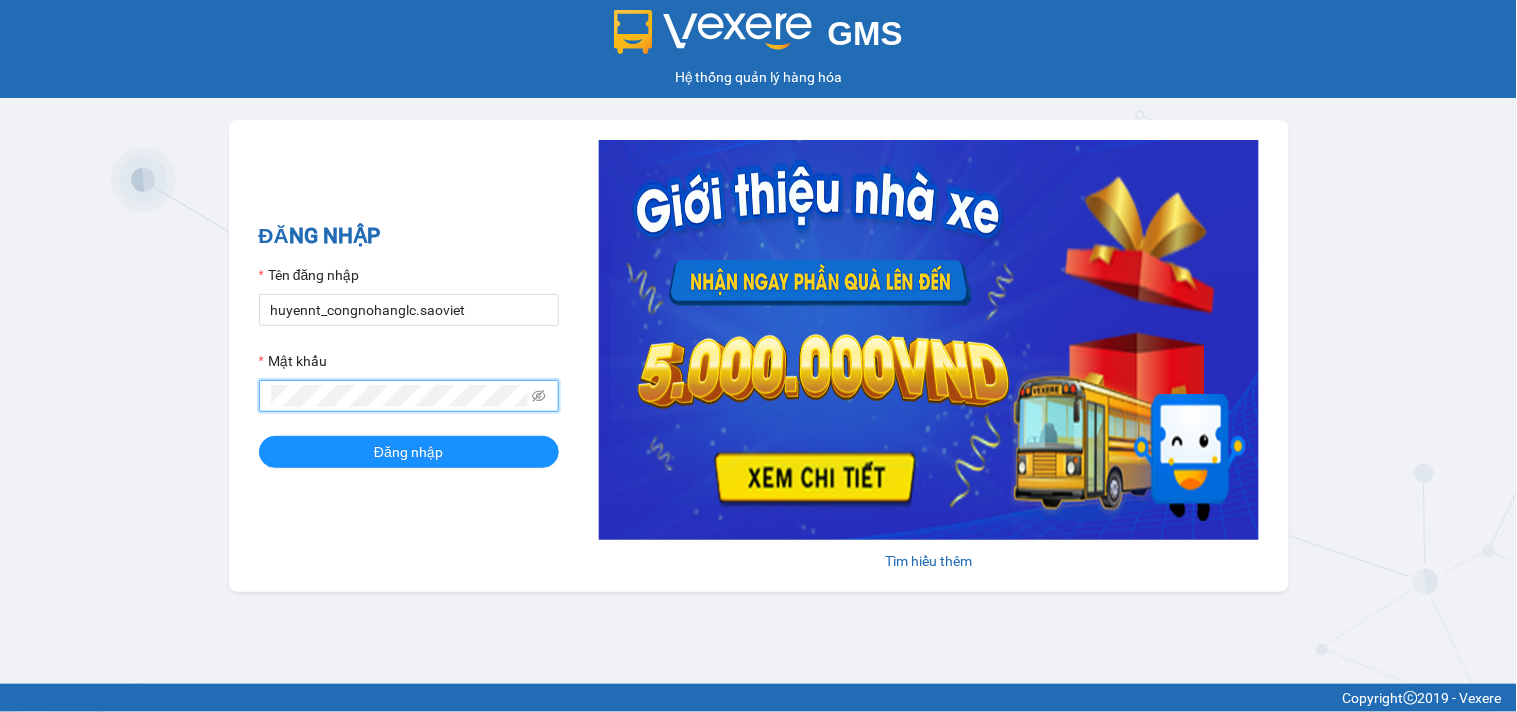 click on "Đăng nhập" at bounding box center [409, 452] 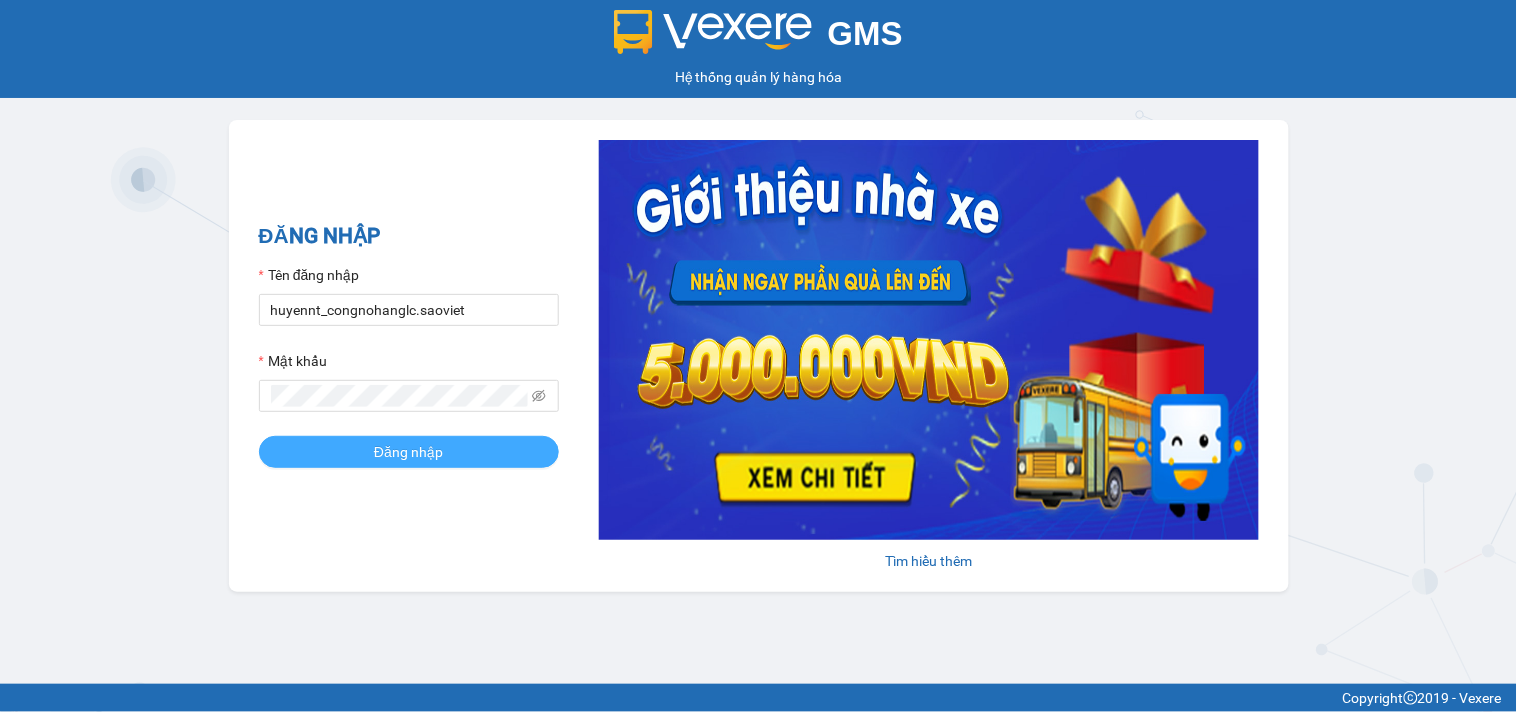 click on "Đăng nhập" at bounding box center (408, 452) 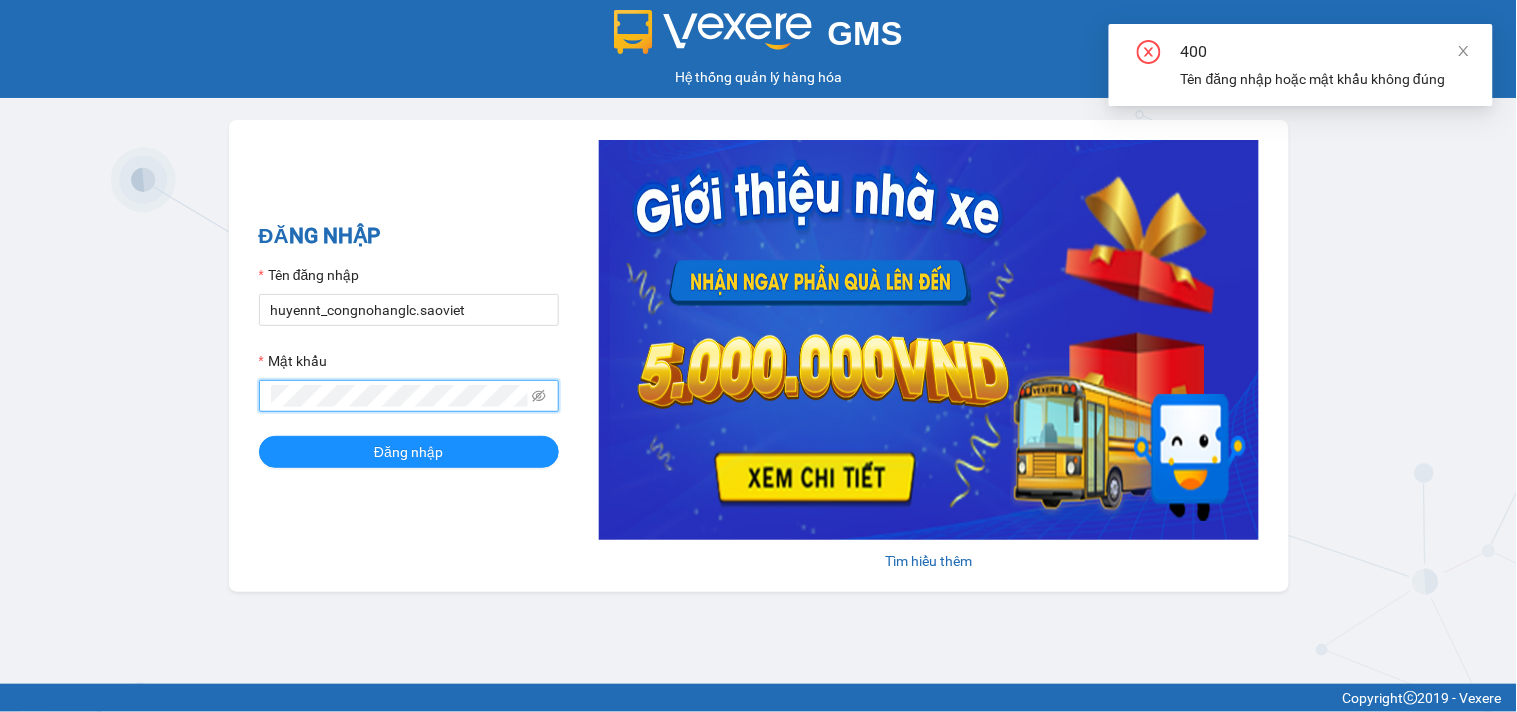 click on "GMS Hệ thống quản lý hàng hóa ĐĂNG NHẬP Tên đăng nhập huyennt_congnohanglc.saoviet Mật khẩu Đăng nhập Tìm hiểu thêm" at bounding box center (758, 342) 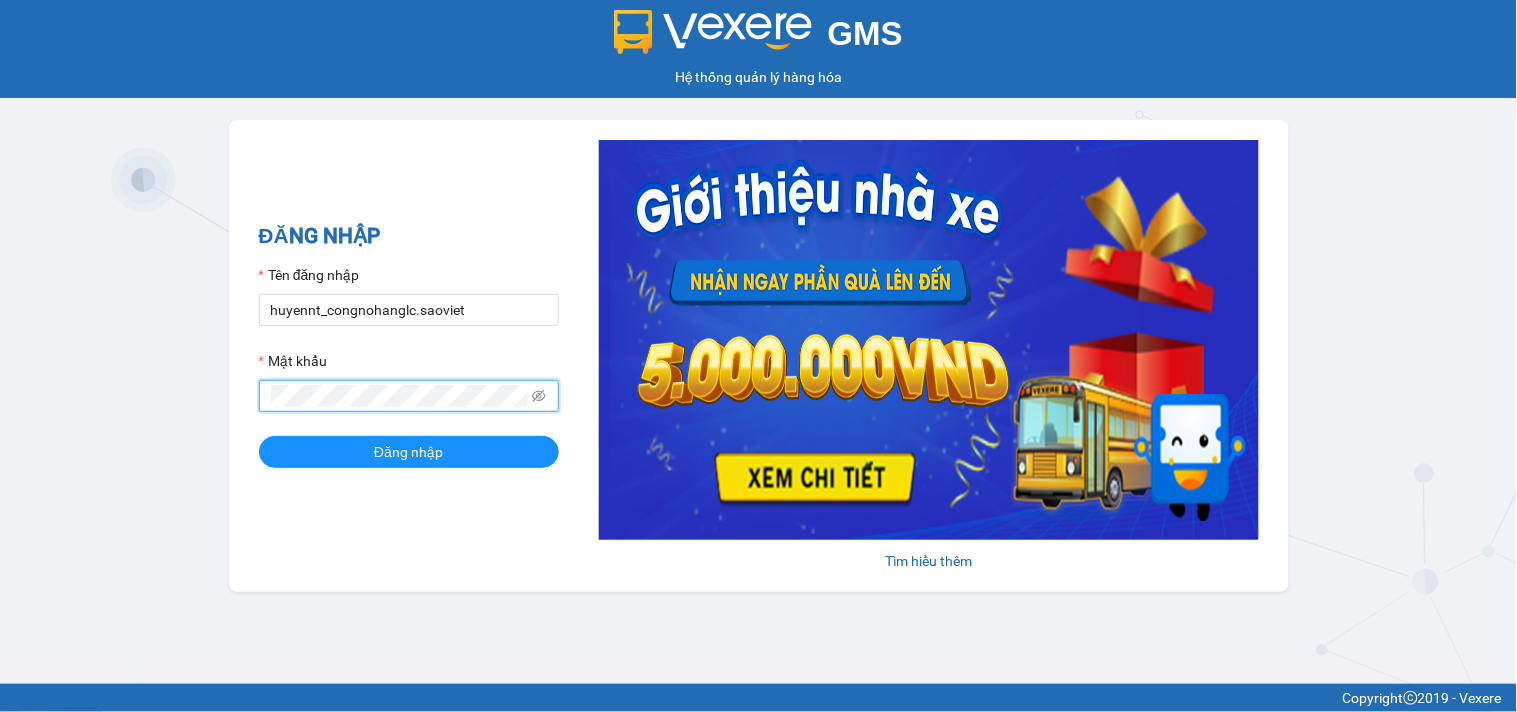 click on "Đăng nhập" at bounding box center [409, 452] 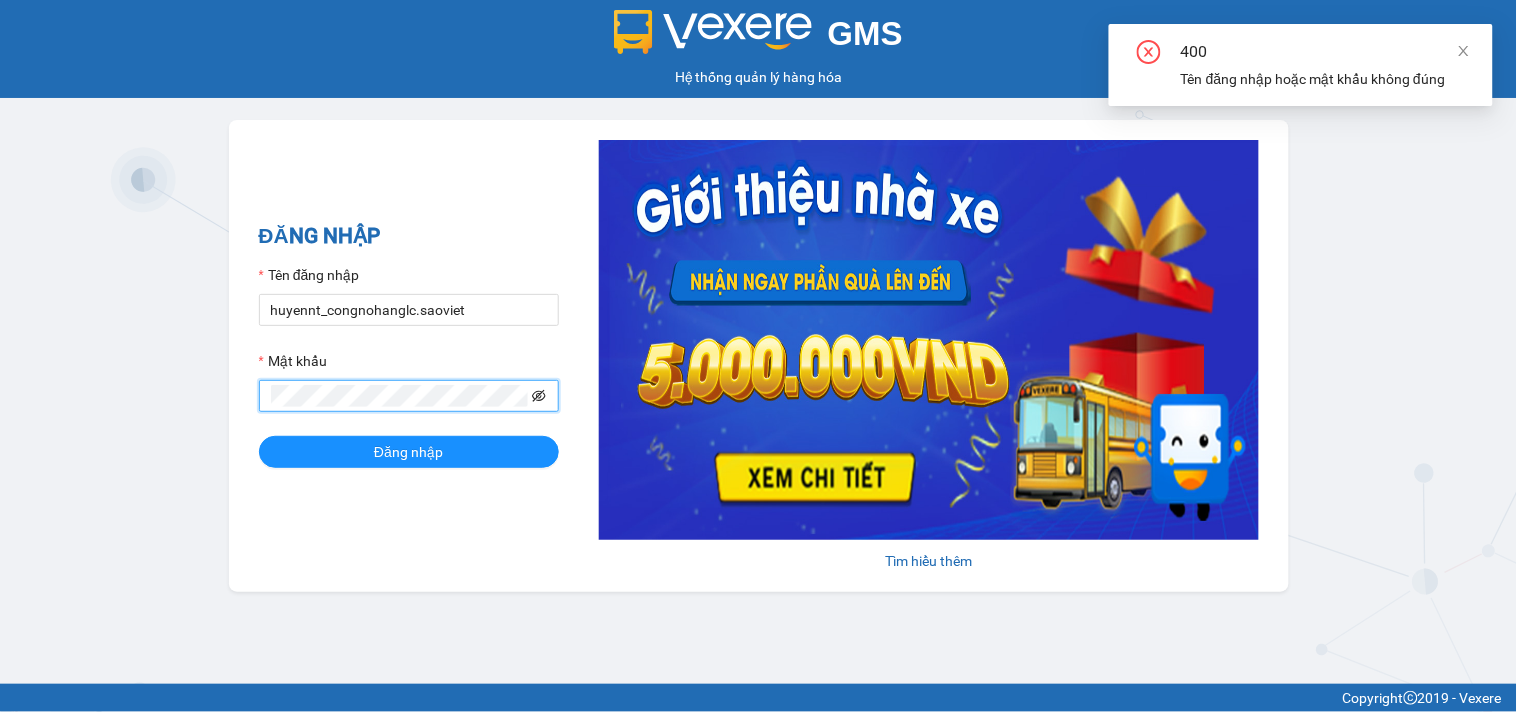 click 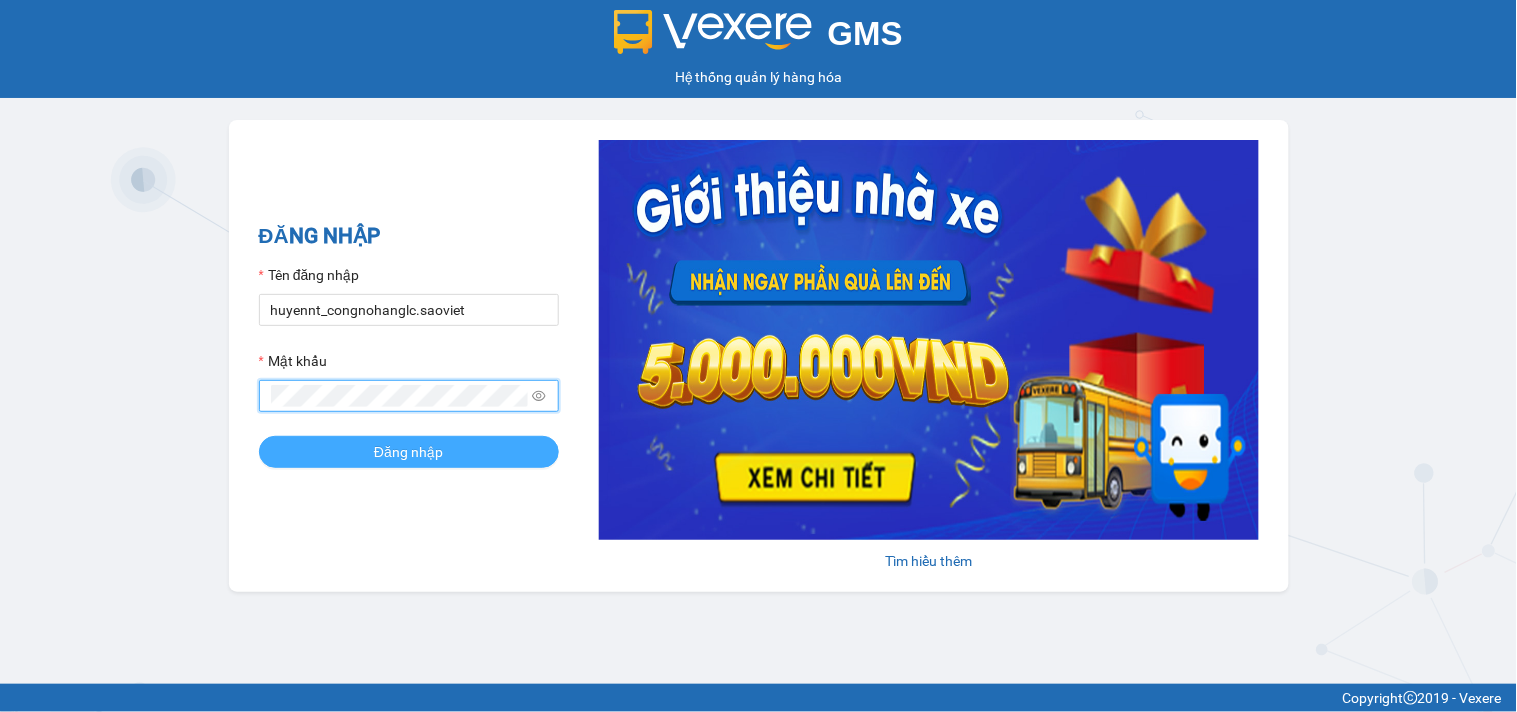 click on "Đăng nhập" at bounding box center (409, 452) 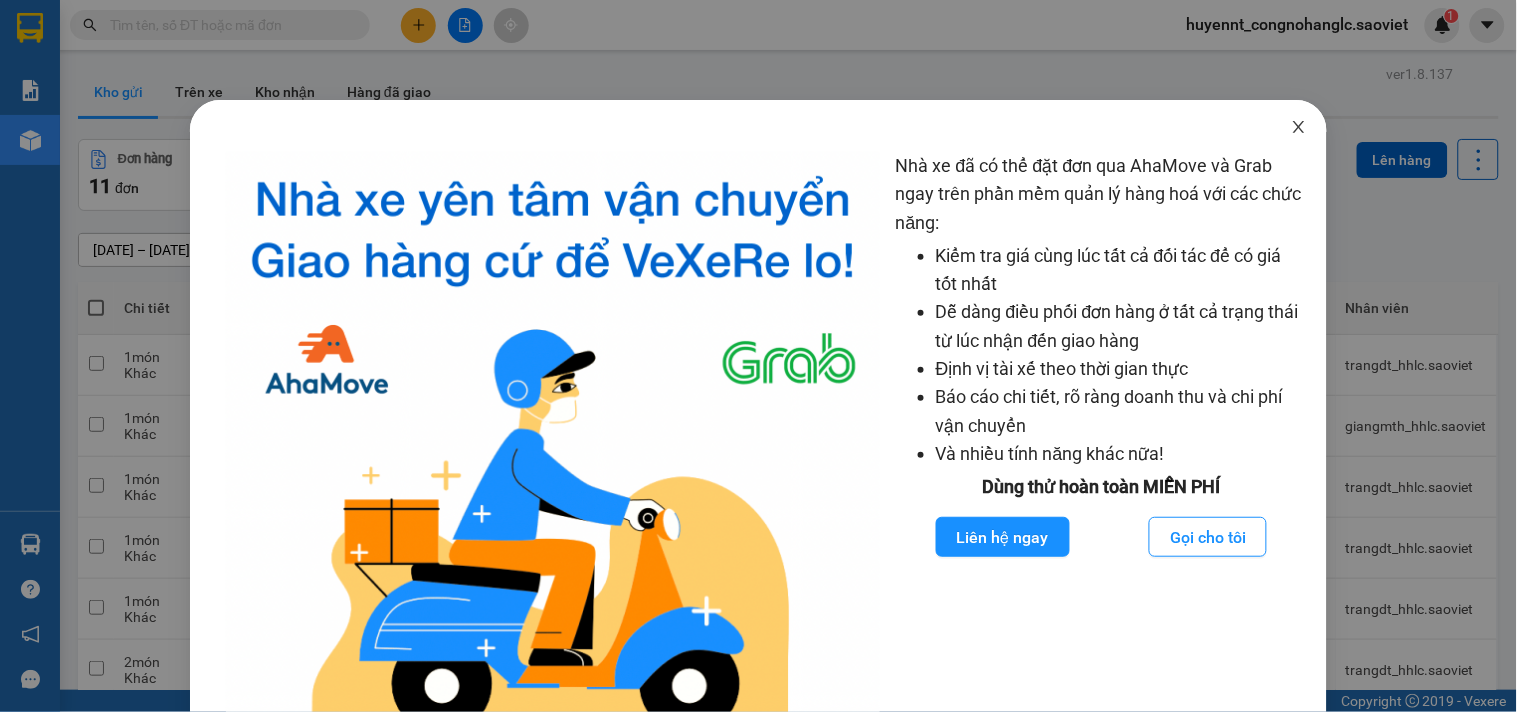 click 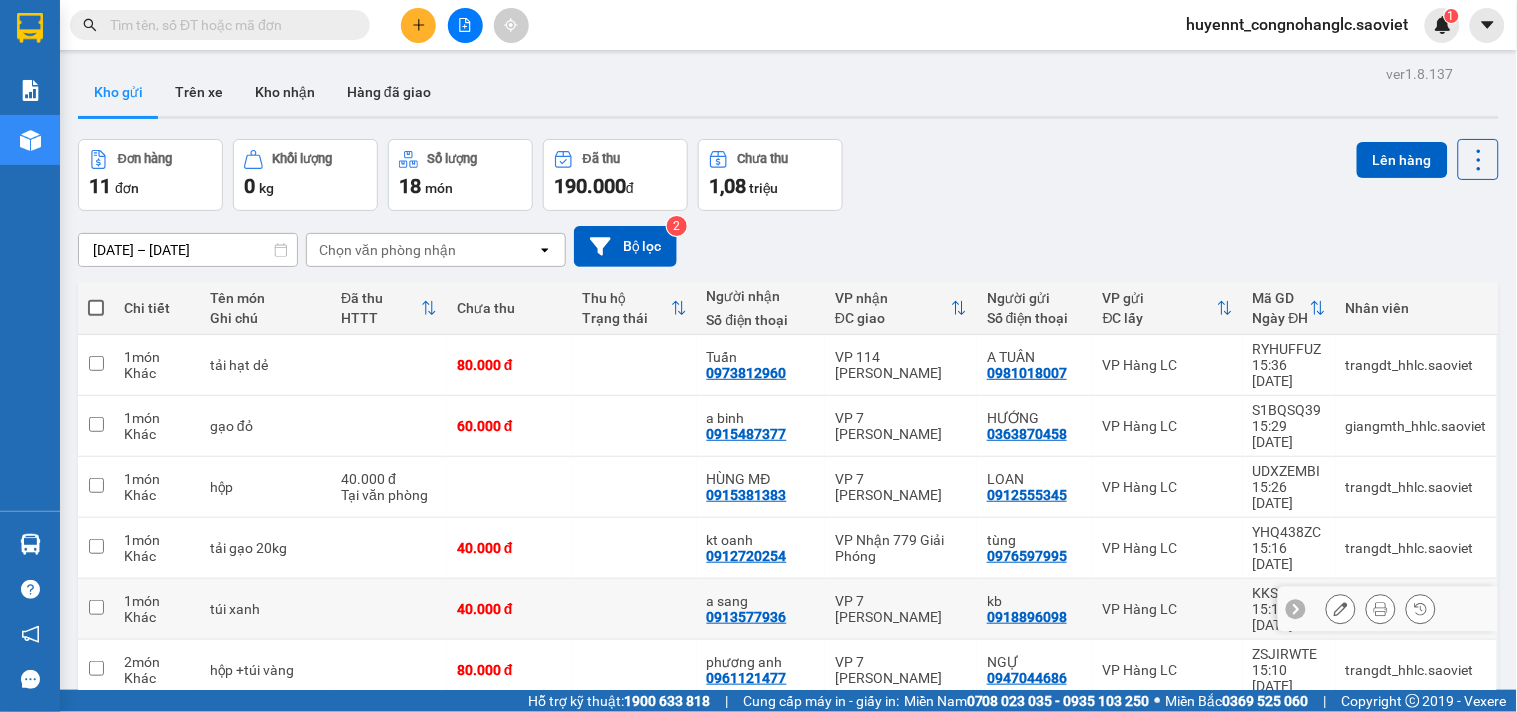 scroll, scrollTop: 243, scrollLeft: 0, axis: vertical 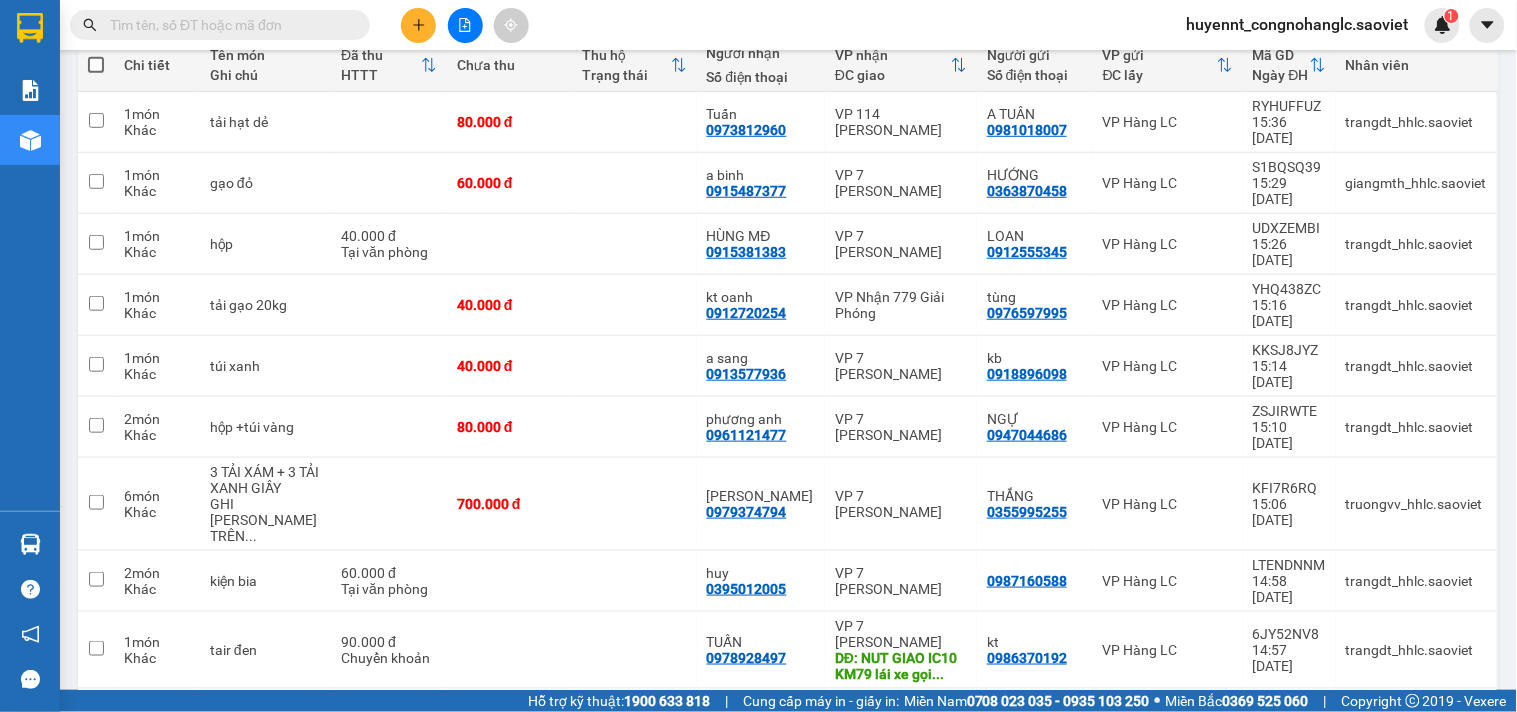 click on "10 / trang" at bounding box center (1415, 782) 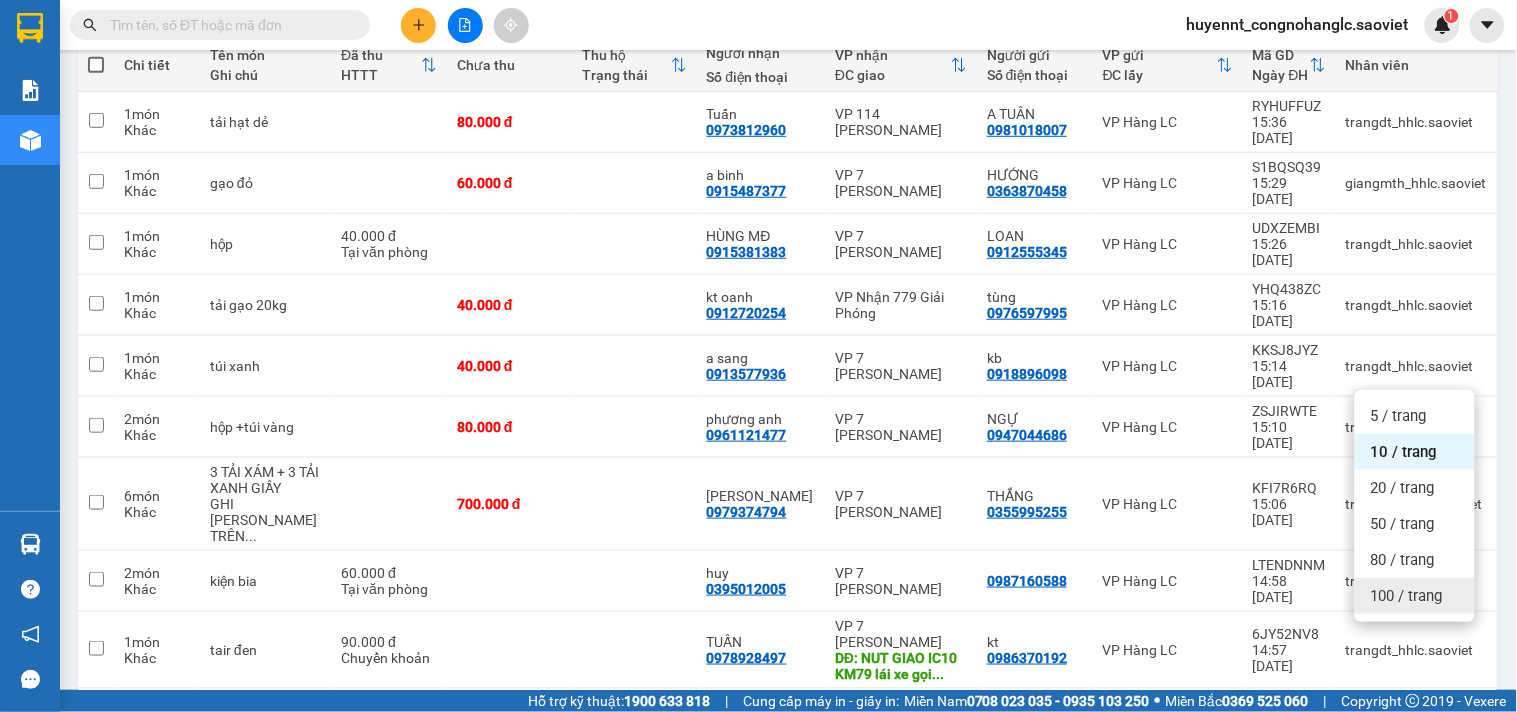click on "100 / trang" at bounding box center (1407, 596) 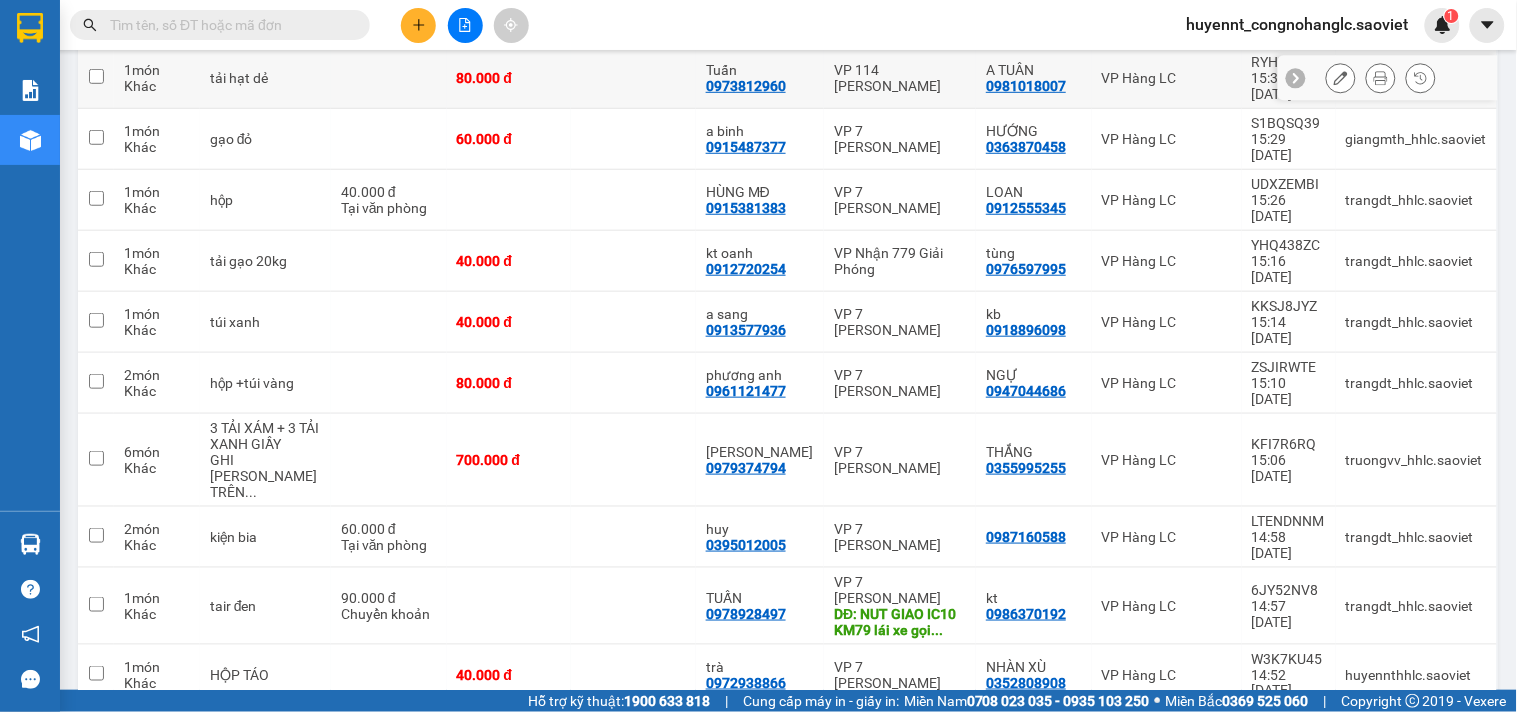 scroll, scrollTop: 65, scrollLeft: 0, axis: vertical 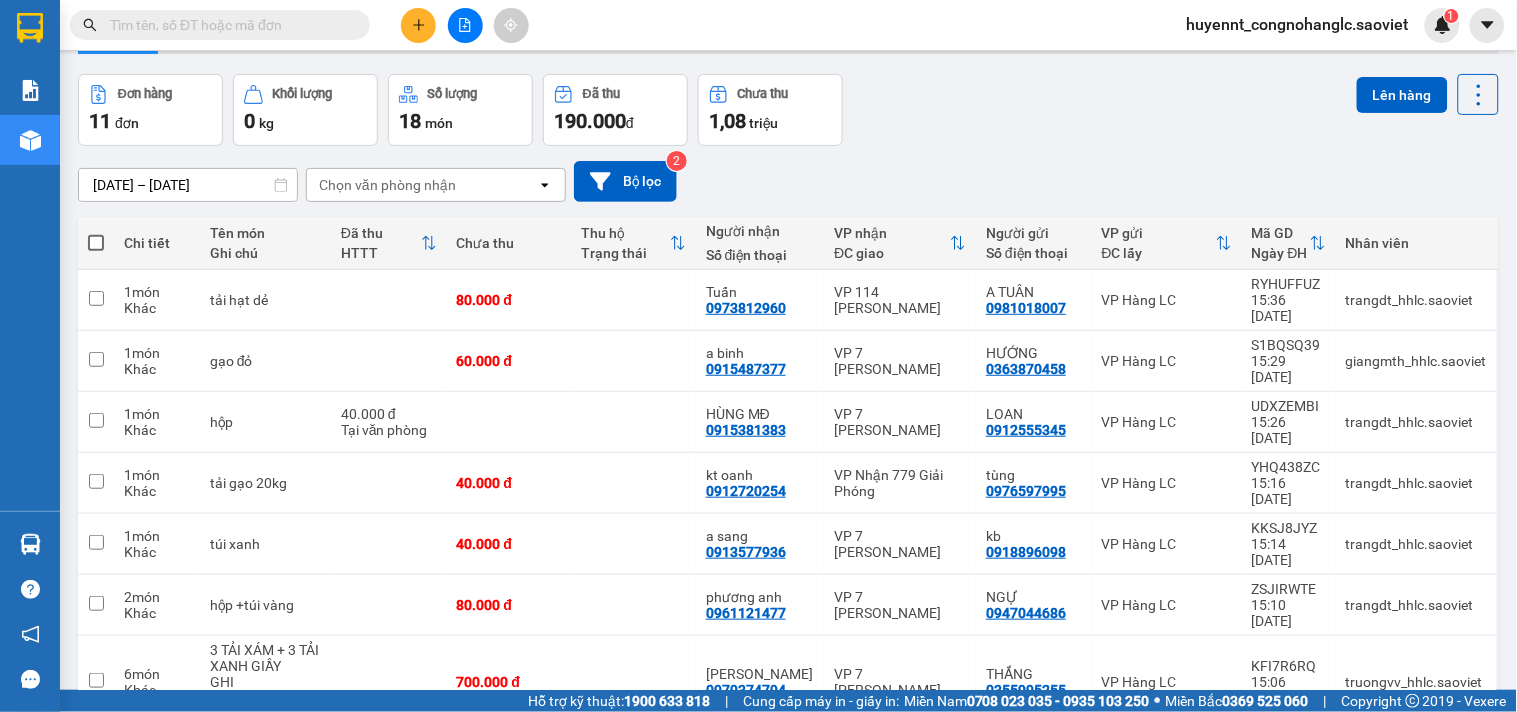 click at bounding box center (228, 25) 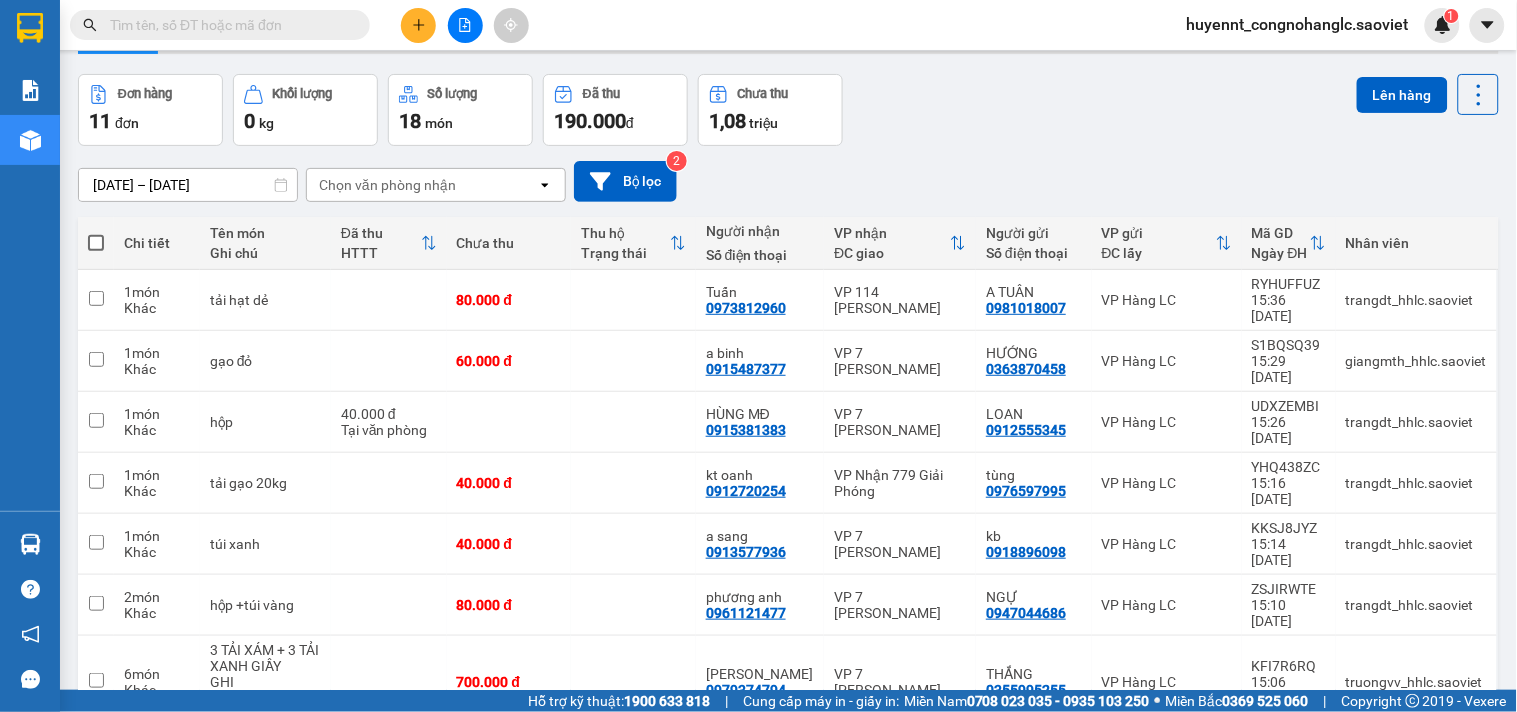 type on "0" 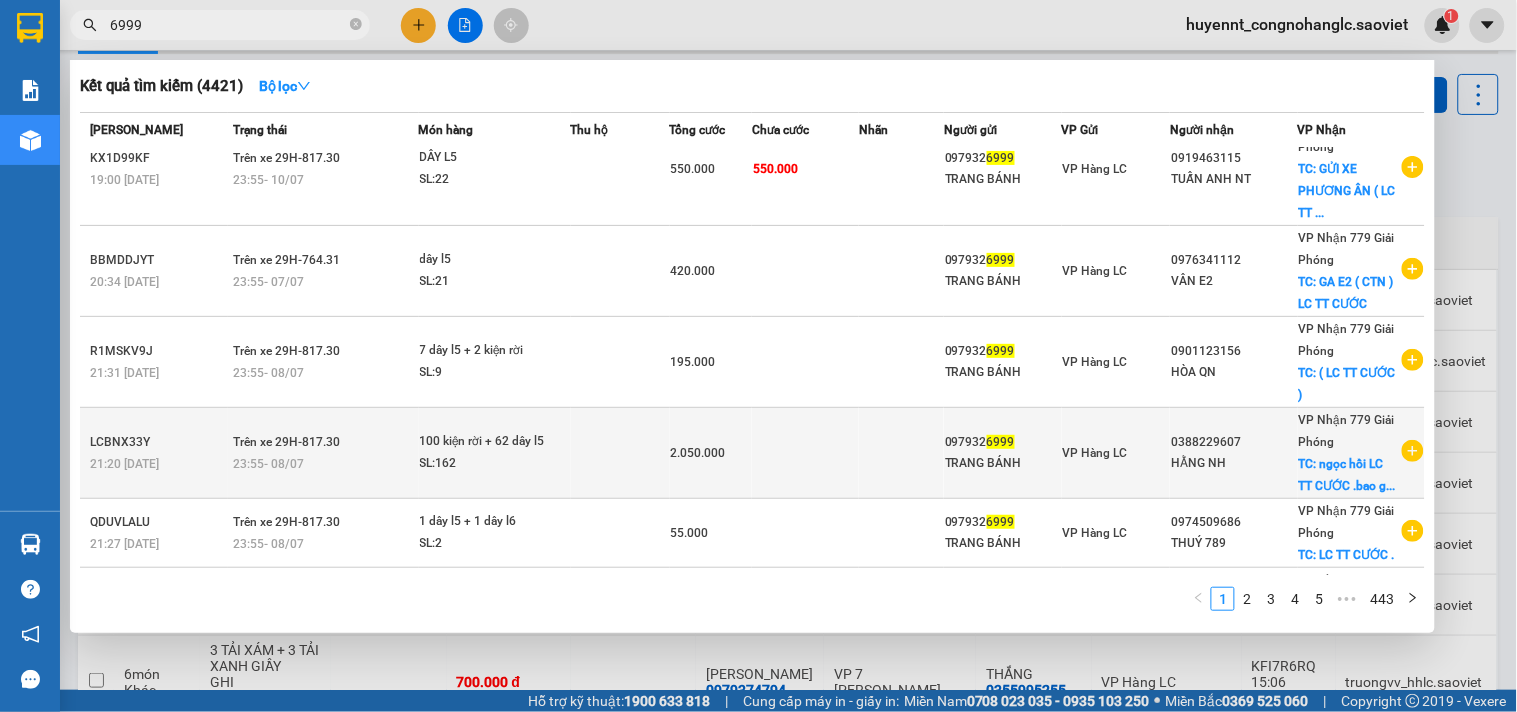 scroll, scrollTop: 444, scrollLeft: 0, axis: vertical 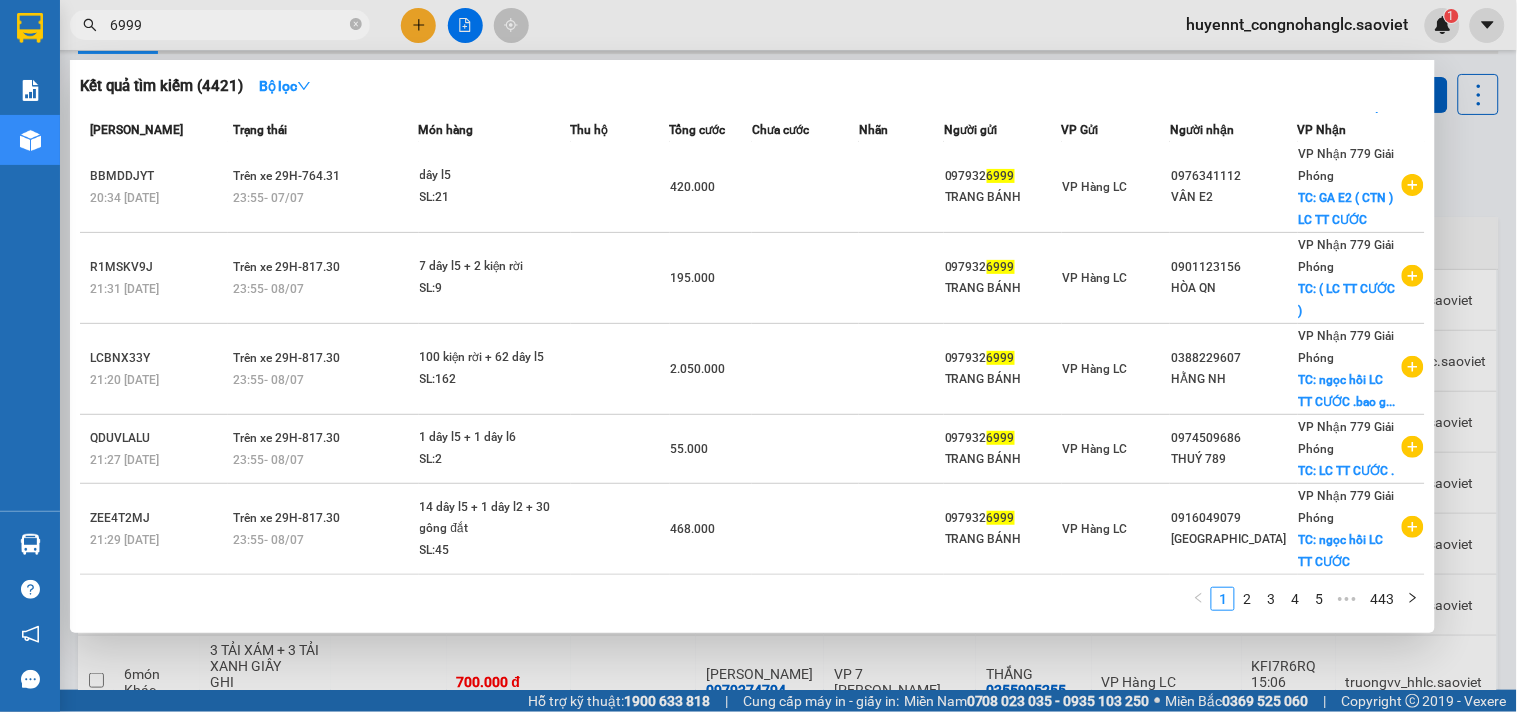type on "6999" 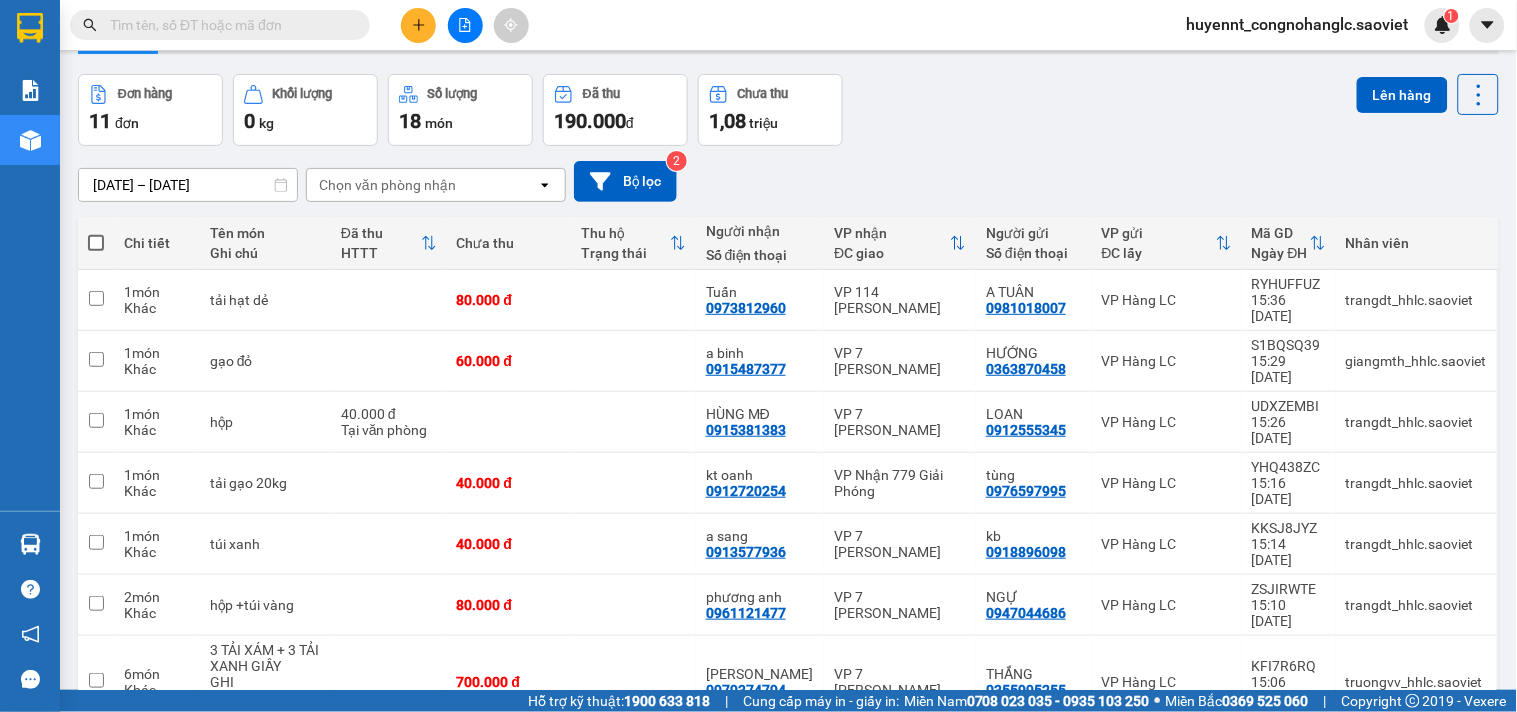 click at bounding box center [228, 25] 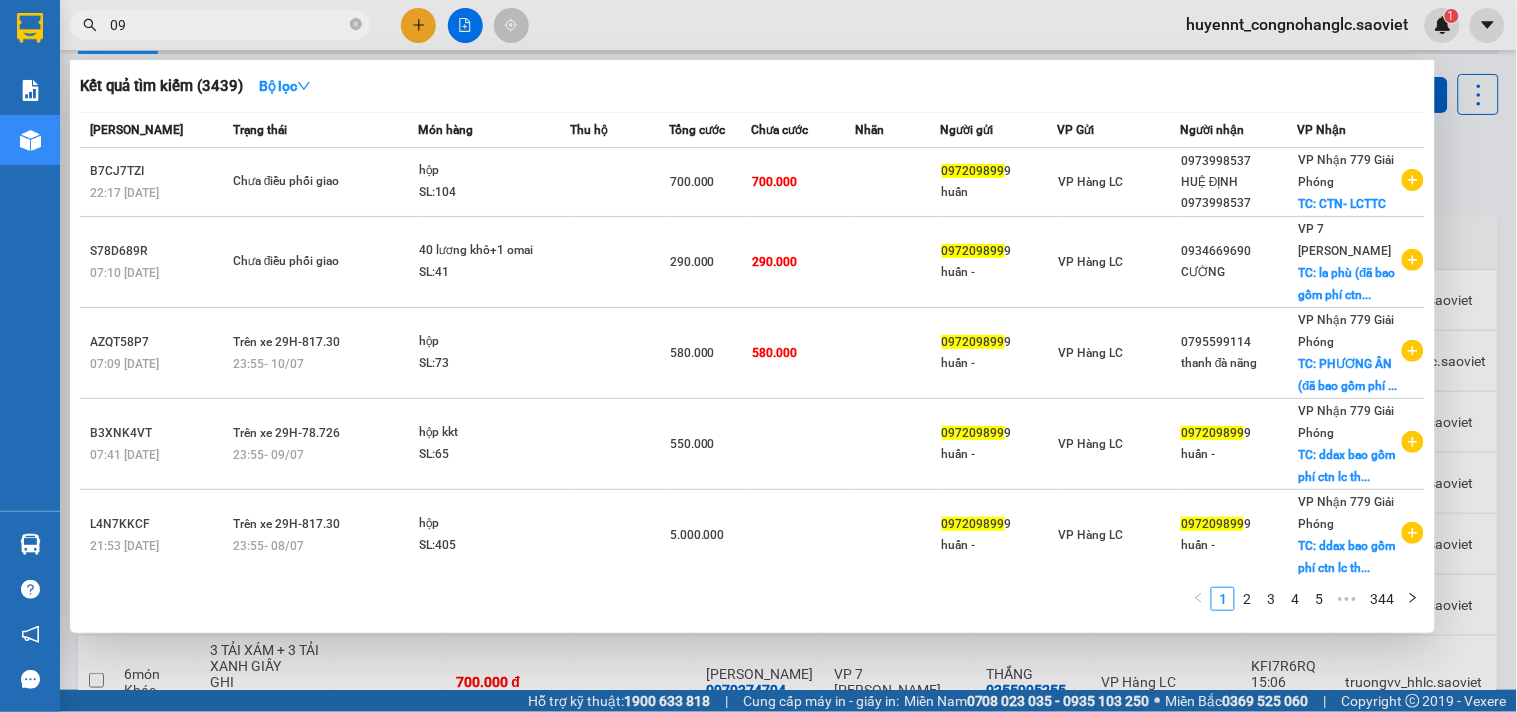 type on "0" 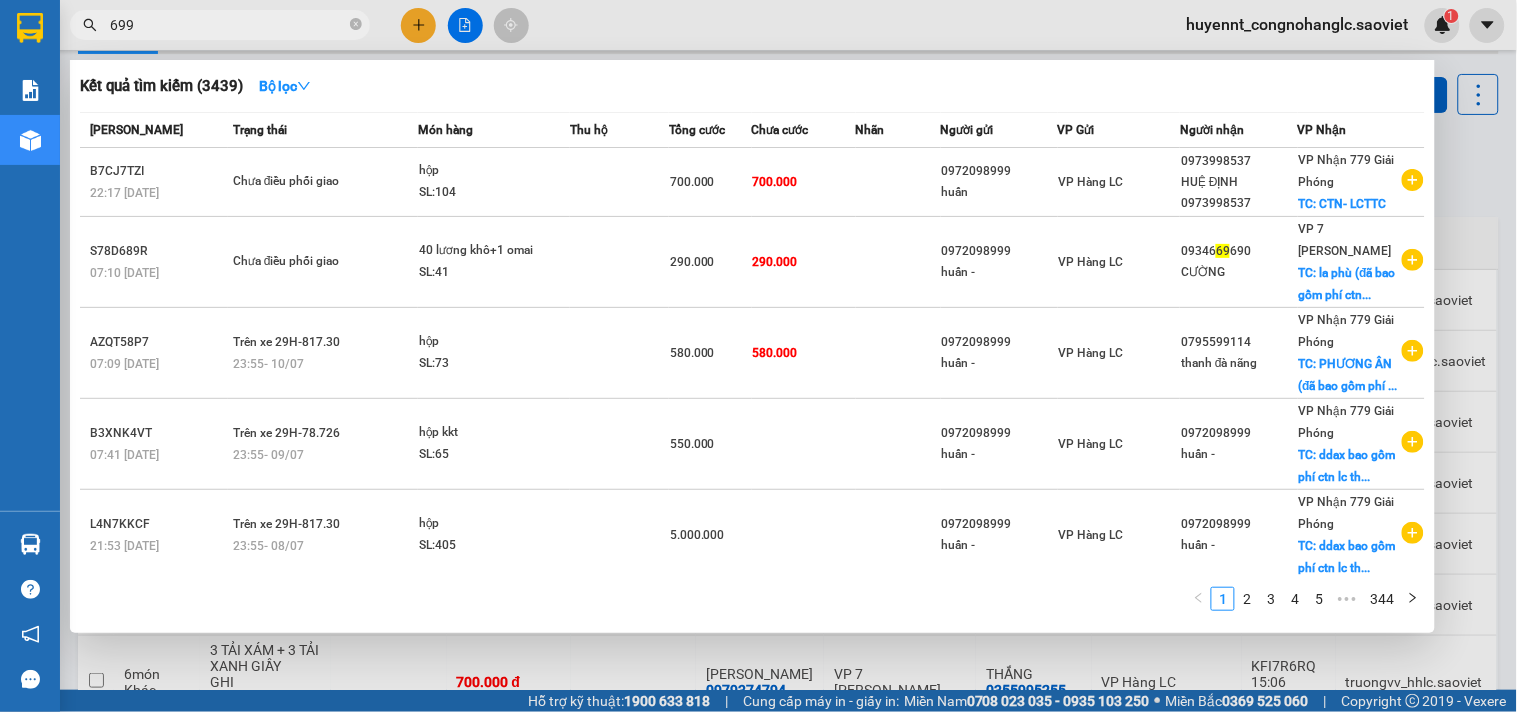 type on "6999" 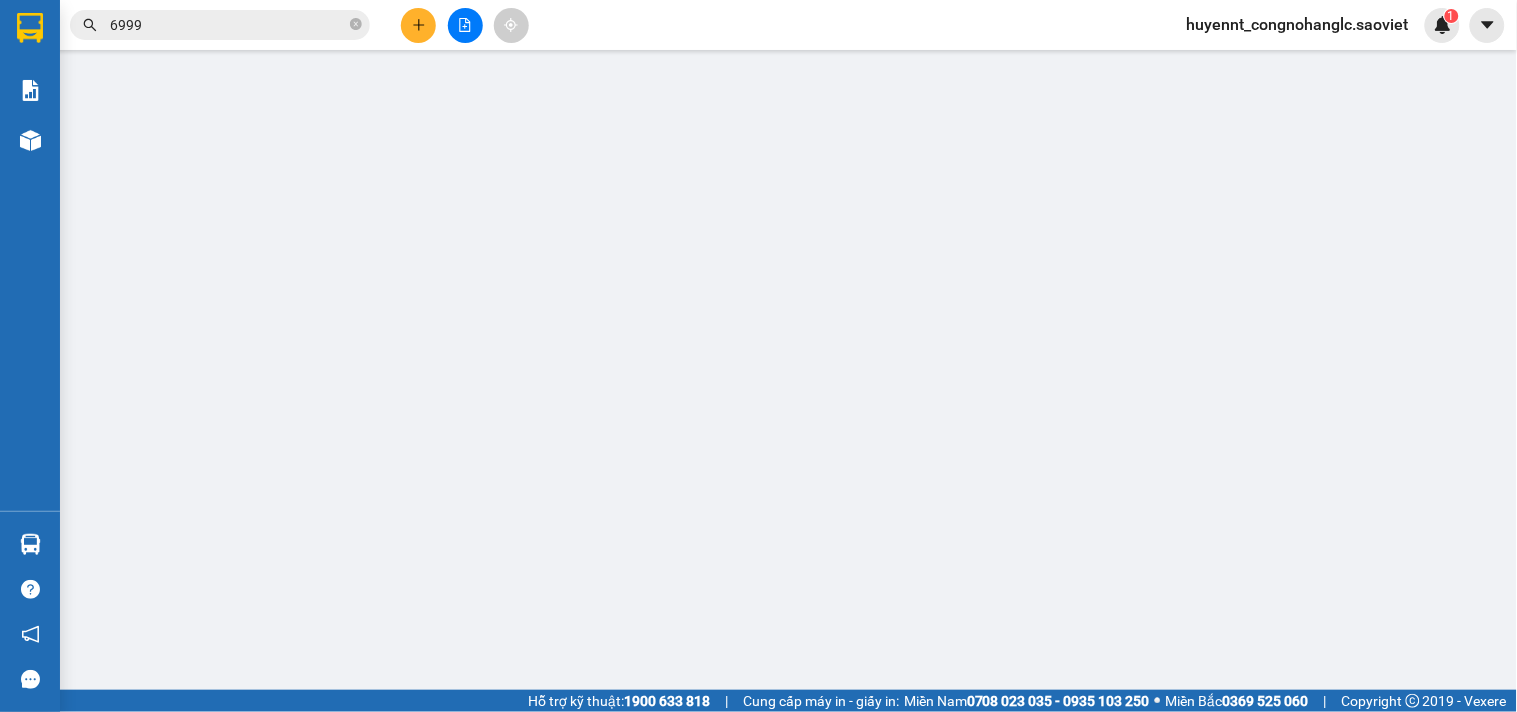 scroll, scrollTop: 0, scrollLeft: 0, axis: both 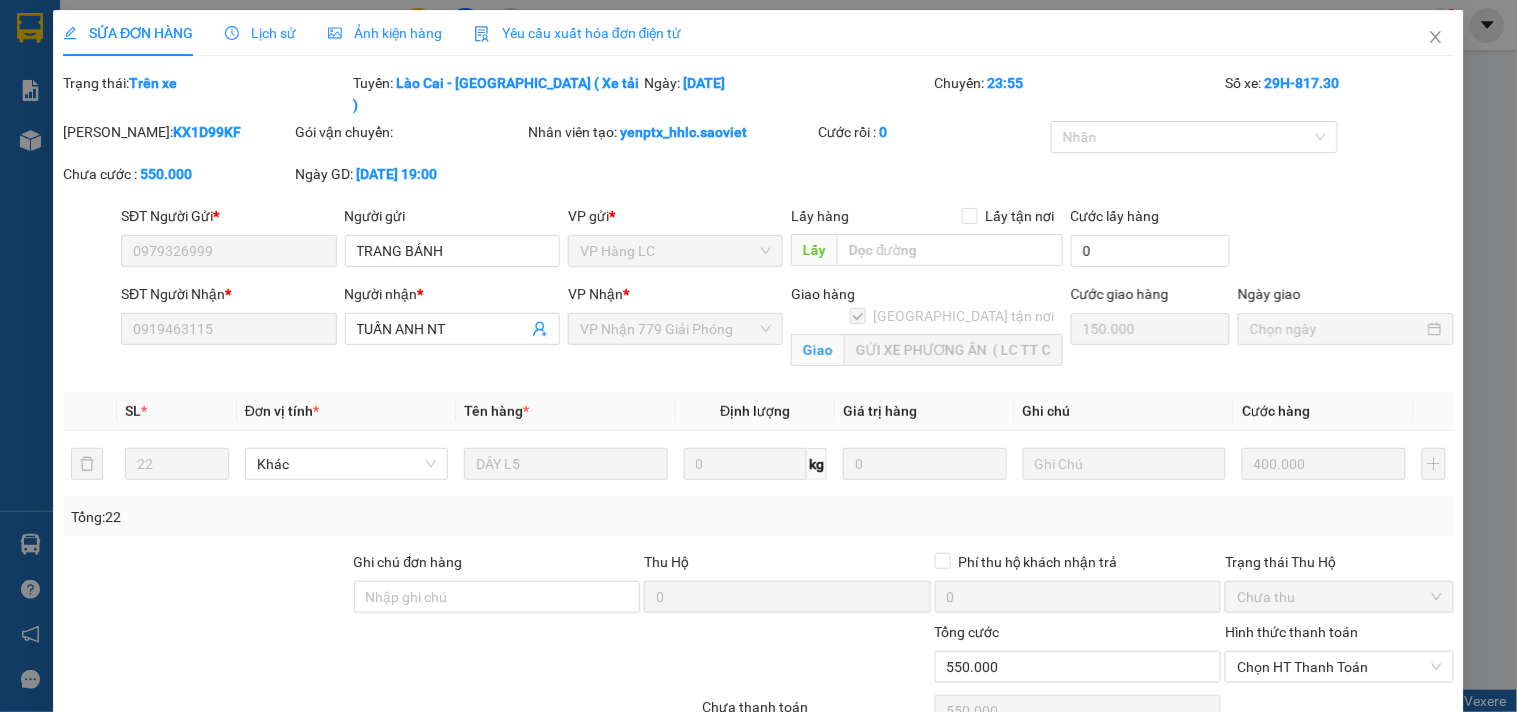 type on "0979326999" 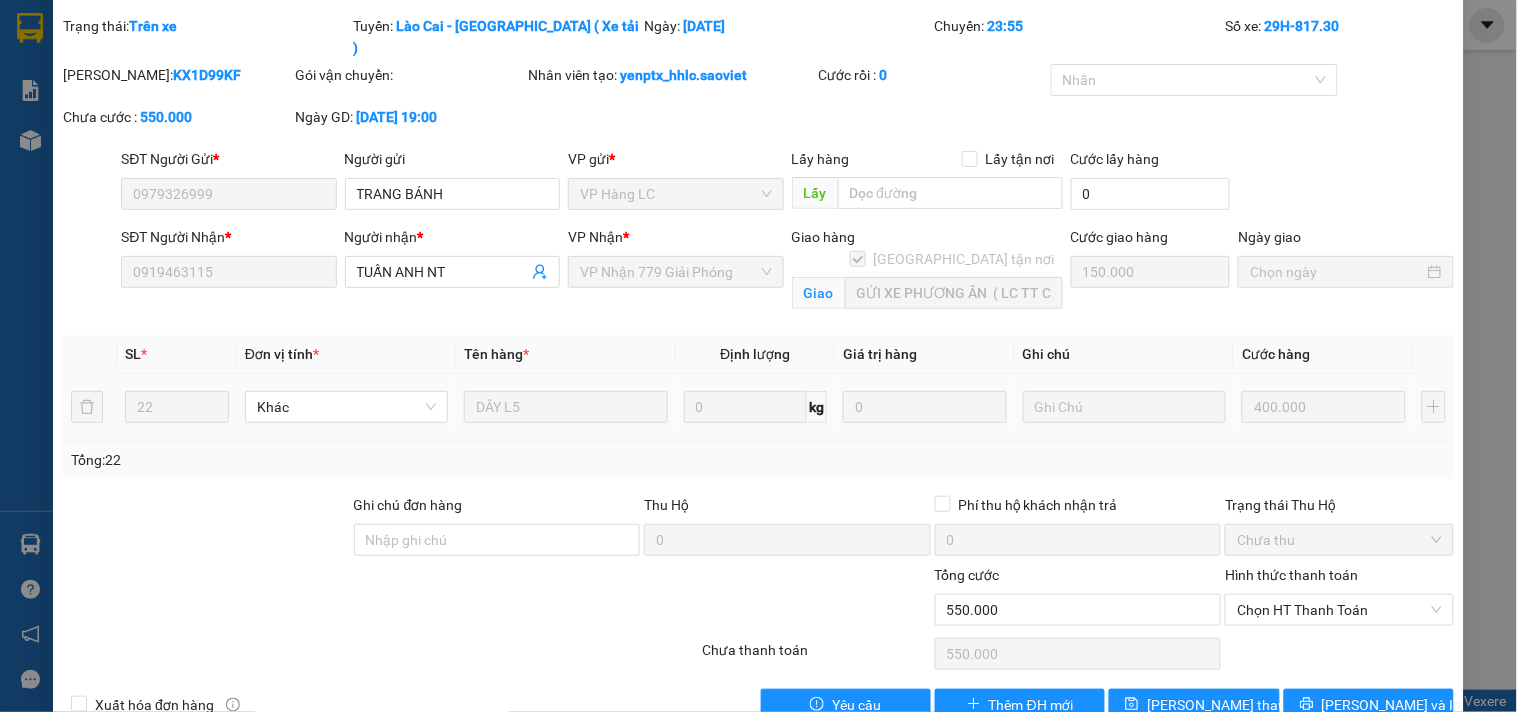scroll, scrollTop: 83, scrollLeft: 0, axis: vertical 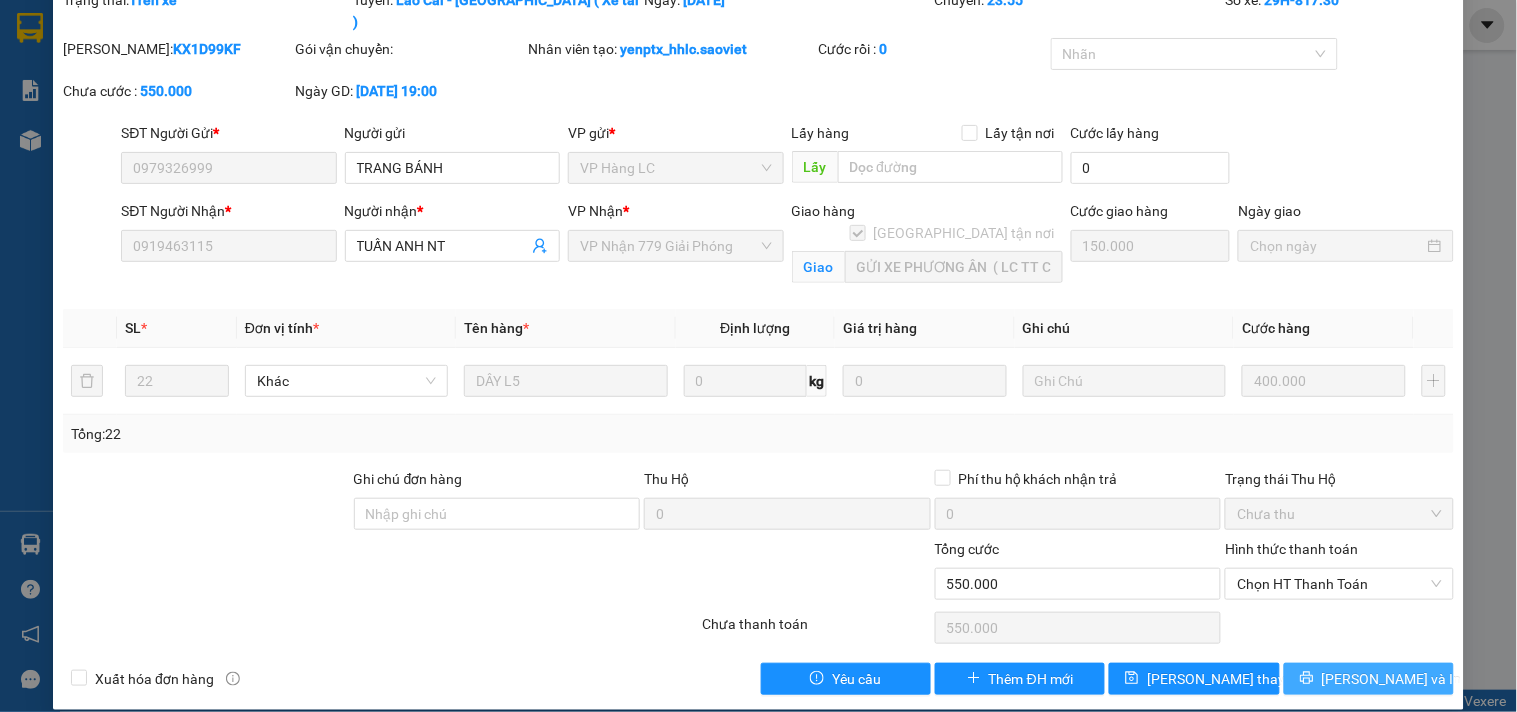 click on "[PERSON_NAME] và In" at bounding box center (1369, 679) 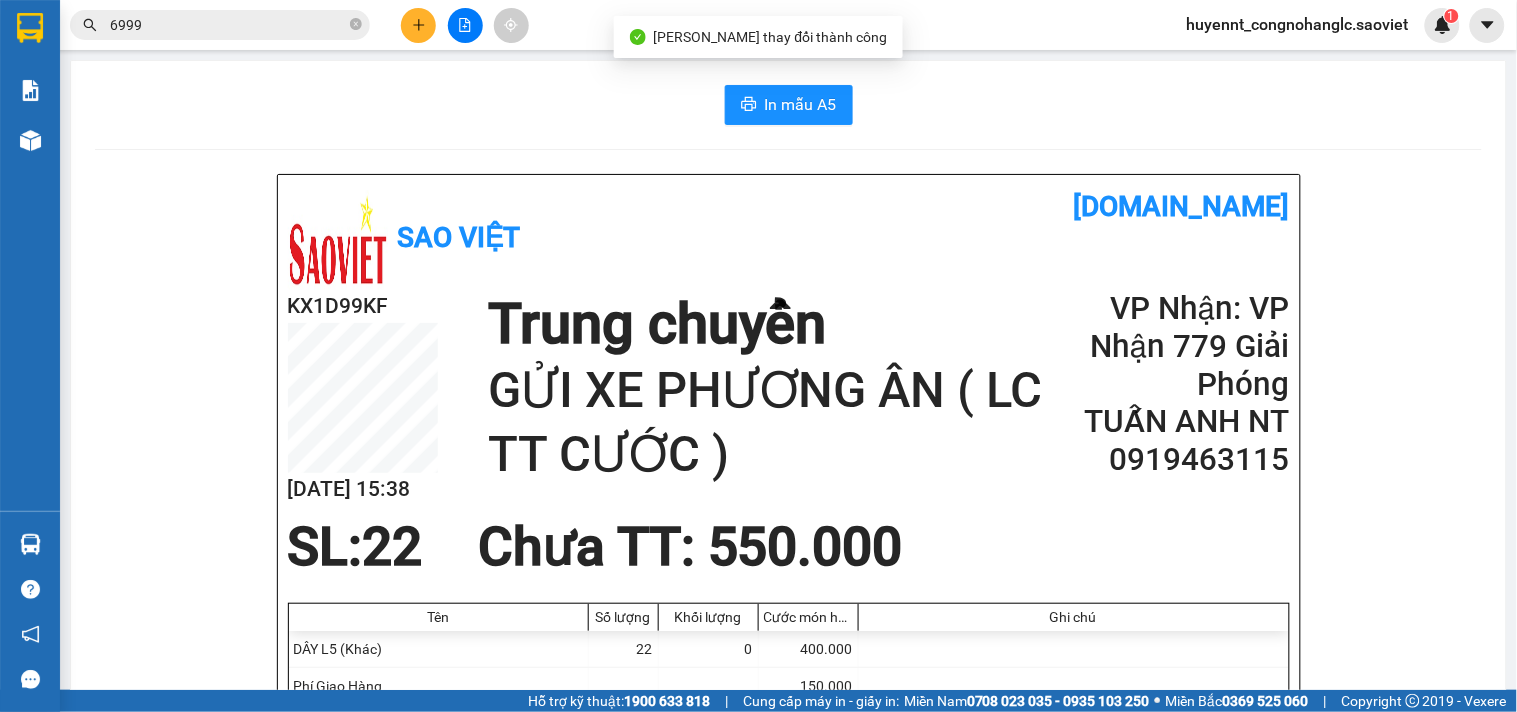 scroll, scrollTop: 111, scrollLeft: 0, axis: vertical 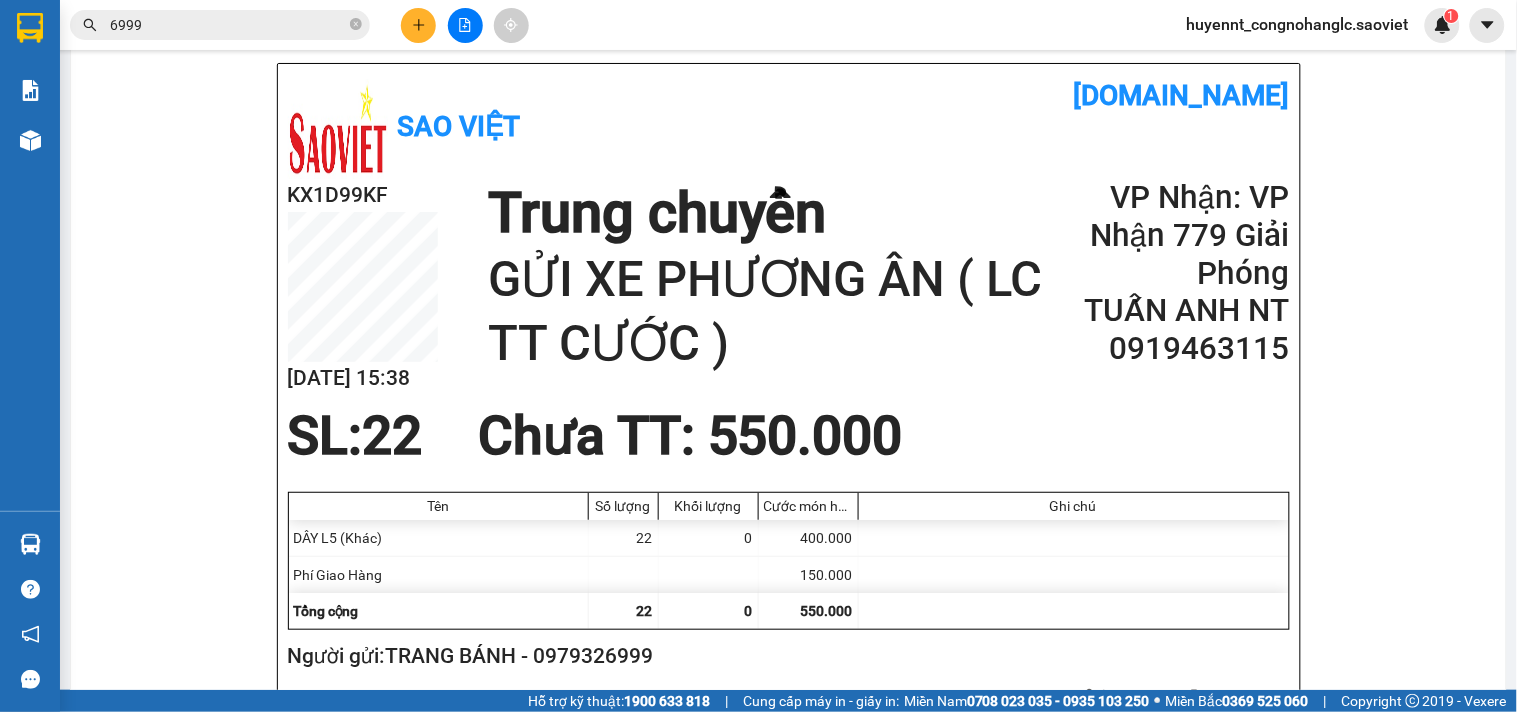 click on "Người gửi:  TRANG BÁNH   -   0979326999" at bounding box center [785, 656] 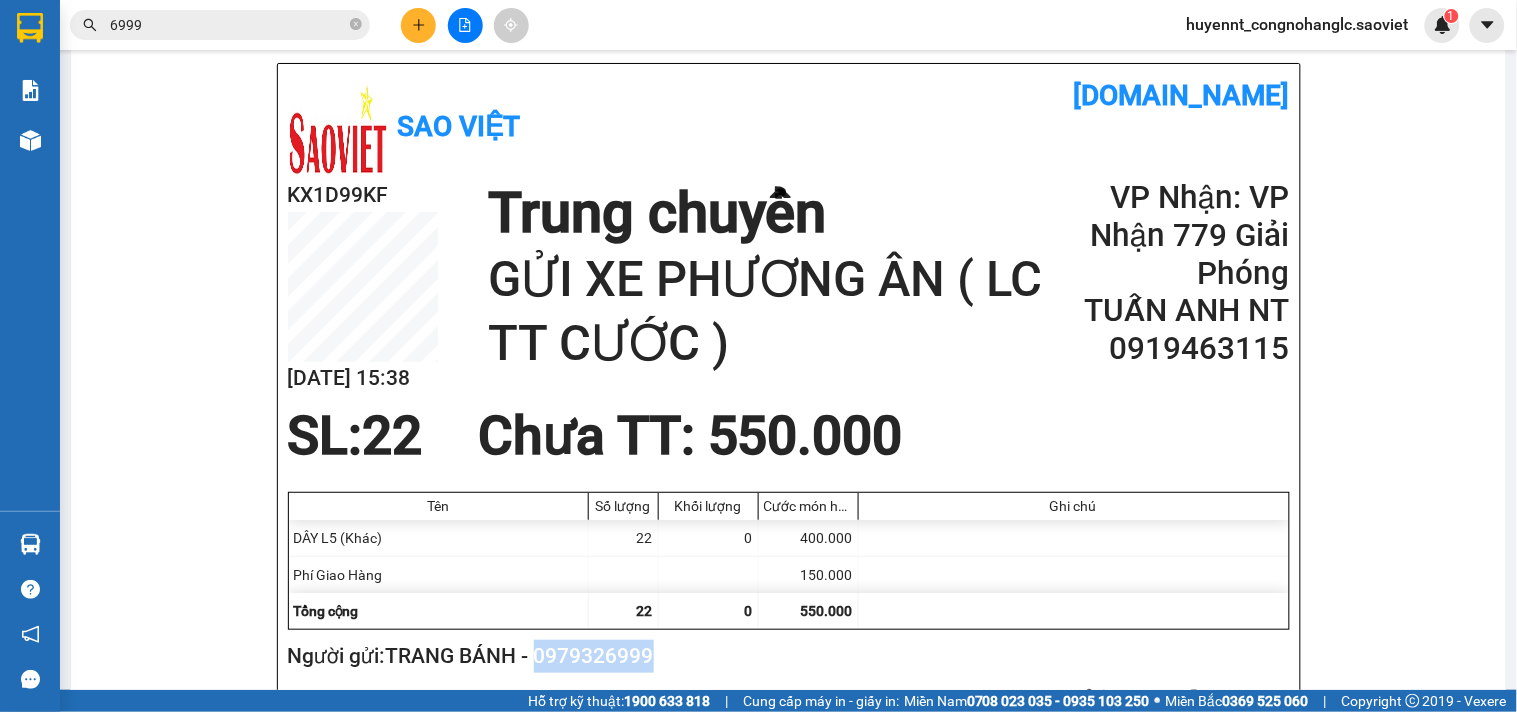 click on "Người gửi:  TRANG BÁNH   -   0979326999" at bounding box center [785, 656] 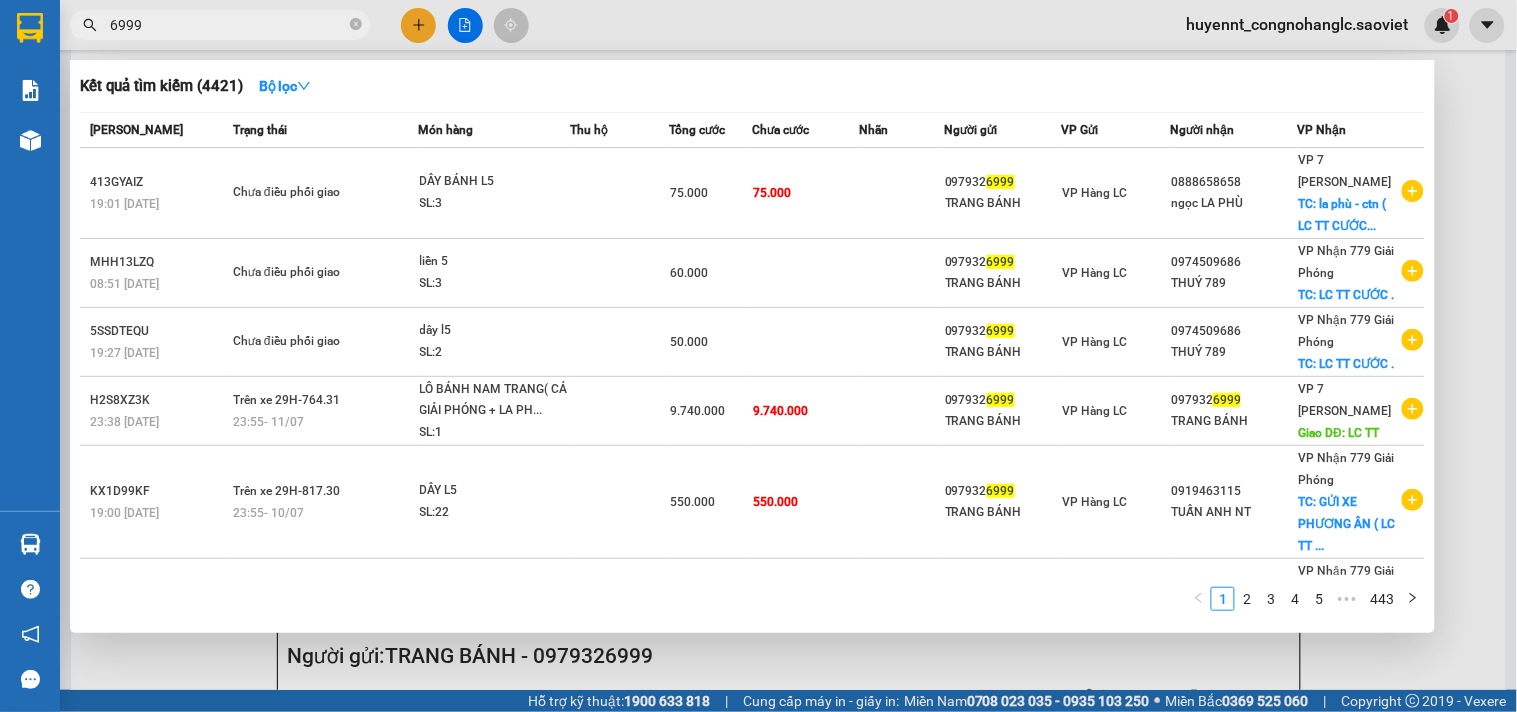 drag, startPoint x: 184, startPoint y: 30, endPoint x: 0, endPoint y: 48, distance: 184.87834 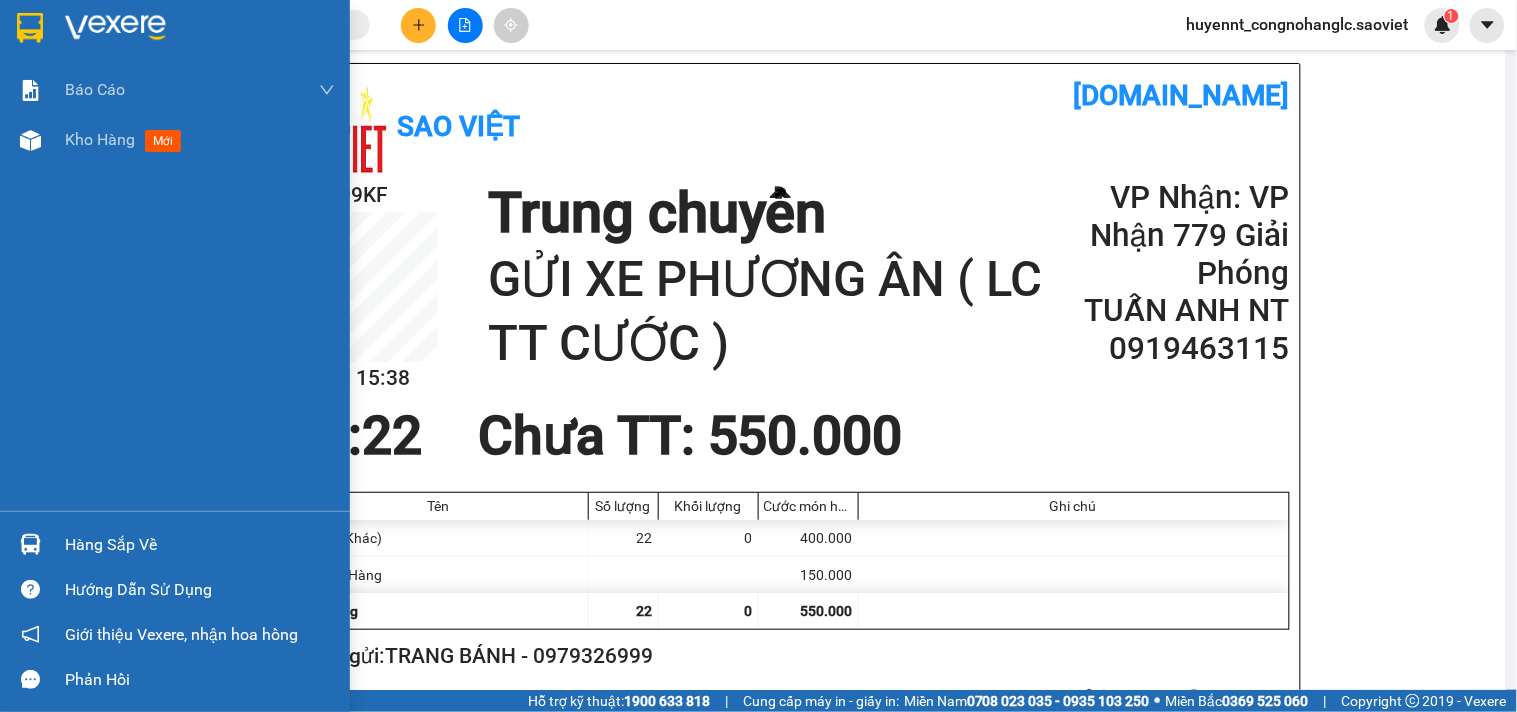 paste on "0979326999" 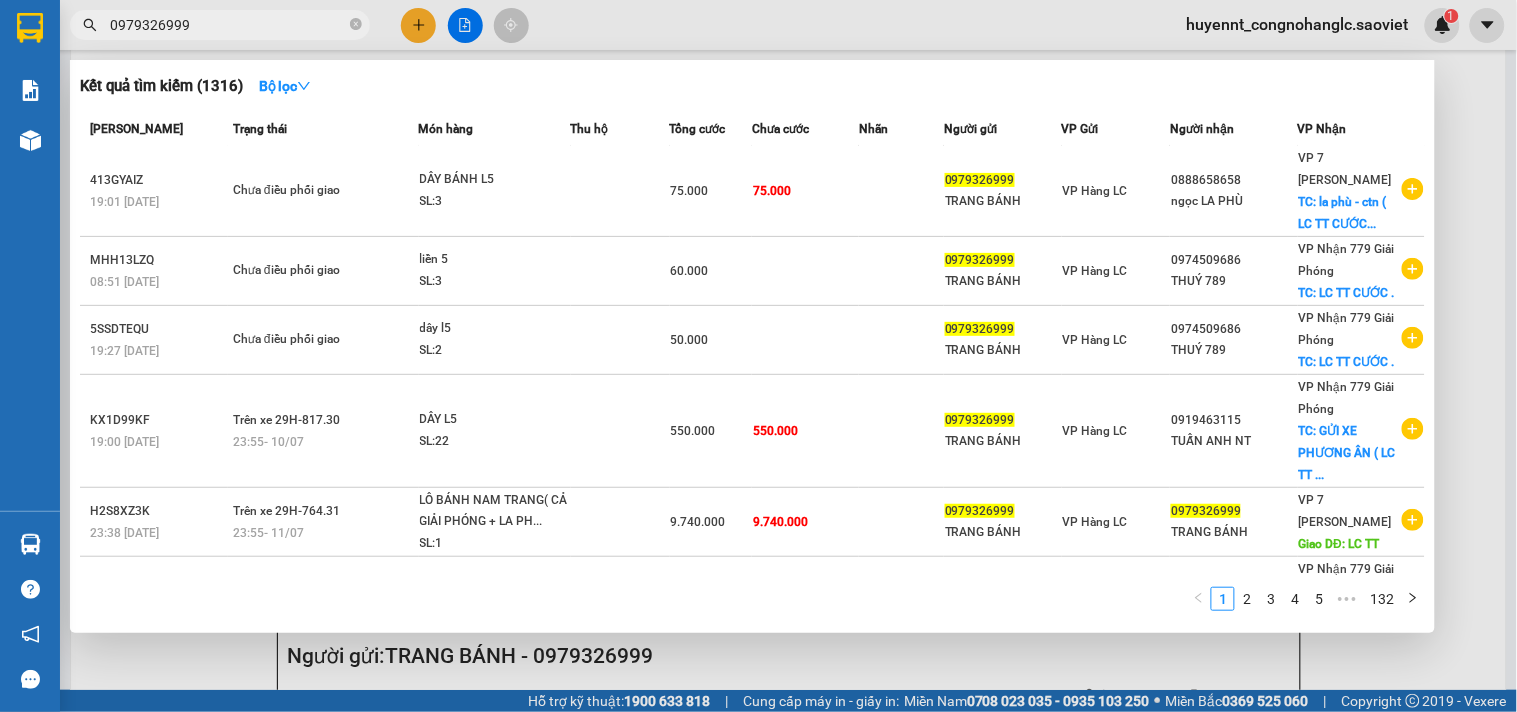 scroll, scrollTop: 0, scrollLeft: 0, axis: both 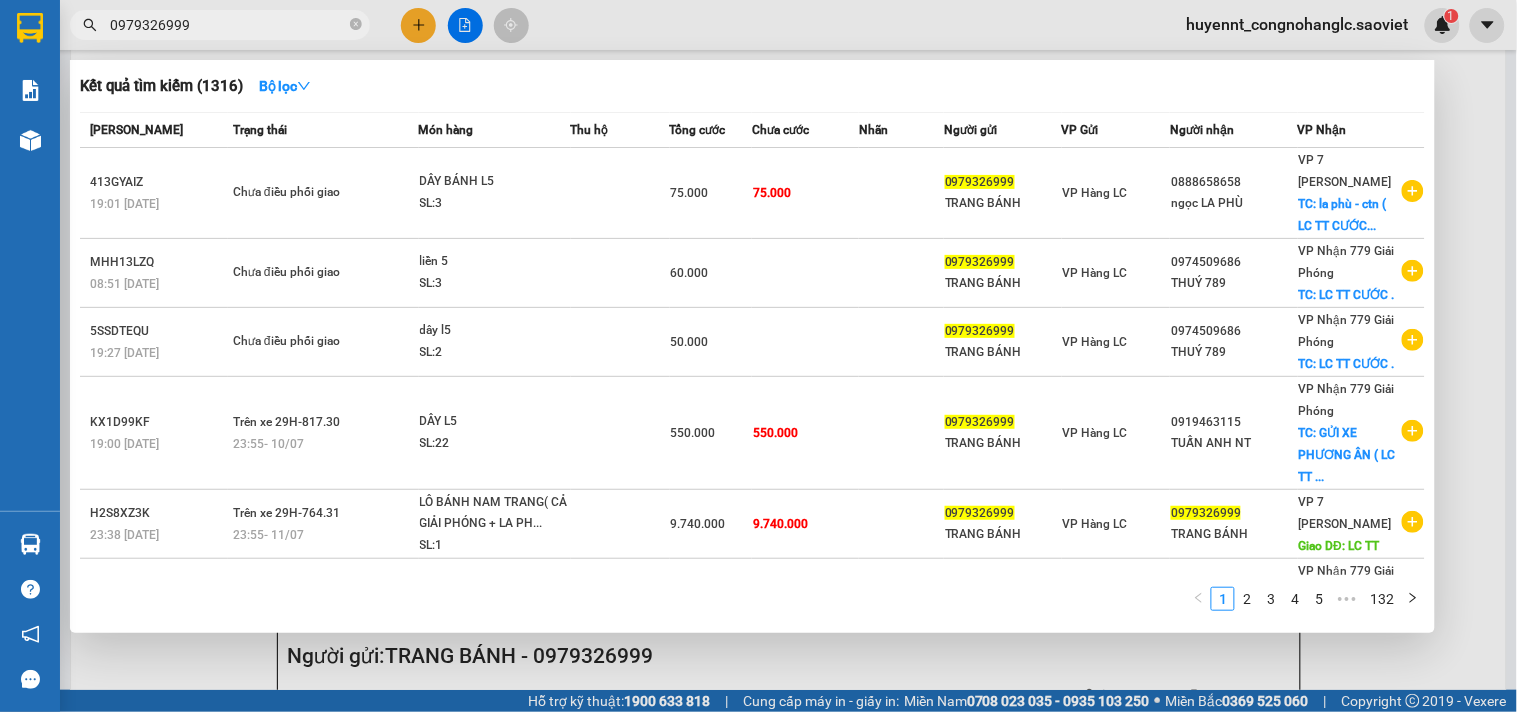 type on "0979326999" 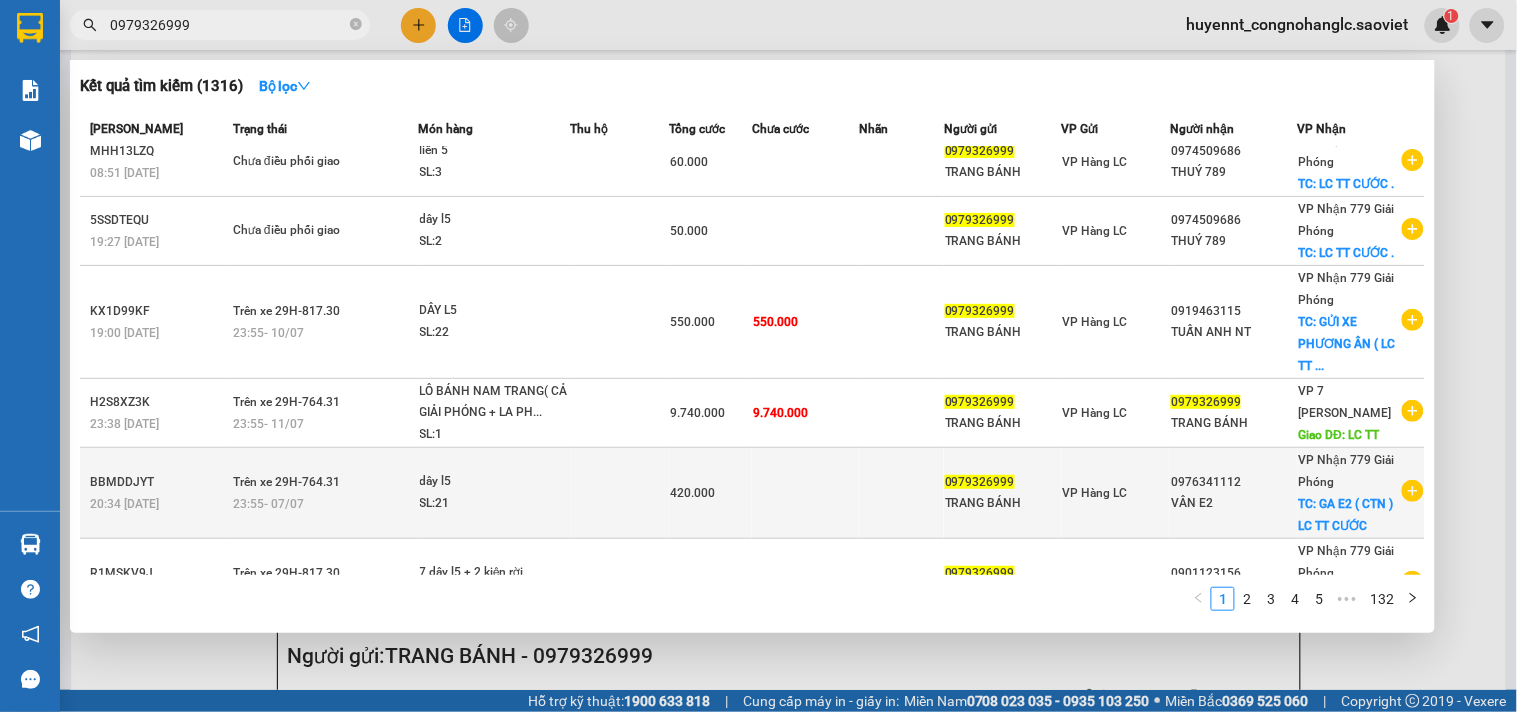 scroll, scrollTop: 0, scrollLeft: 0, axis: both 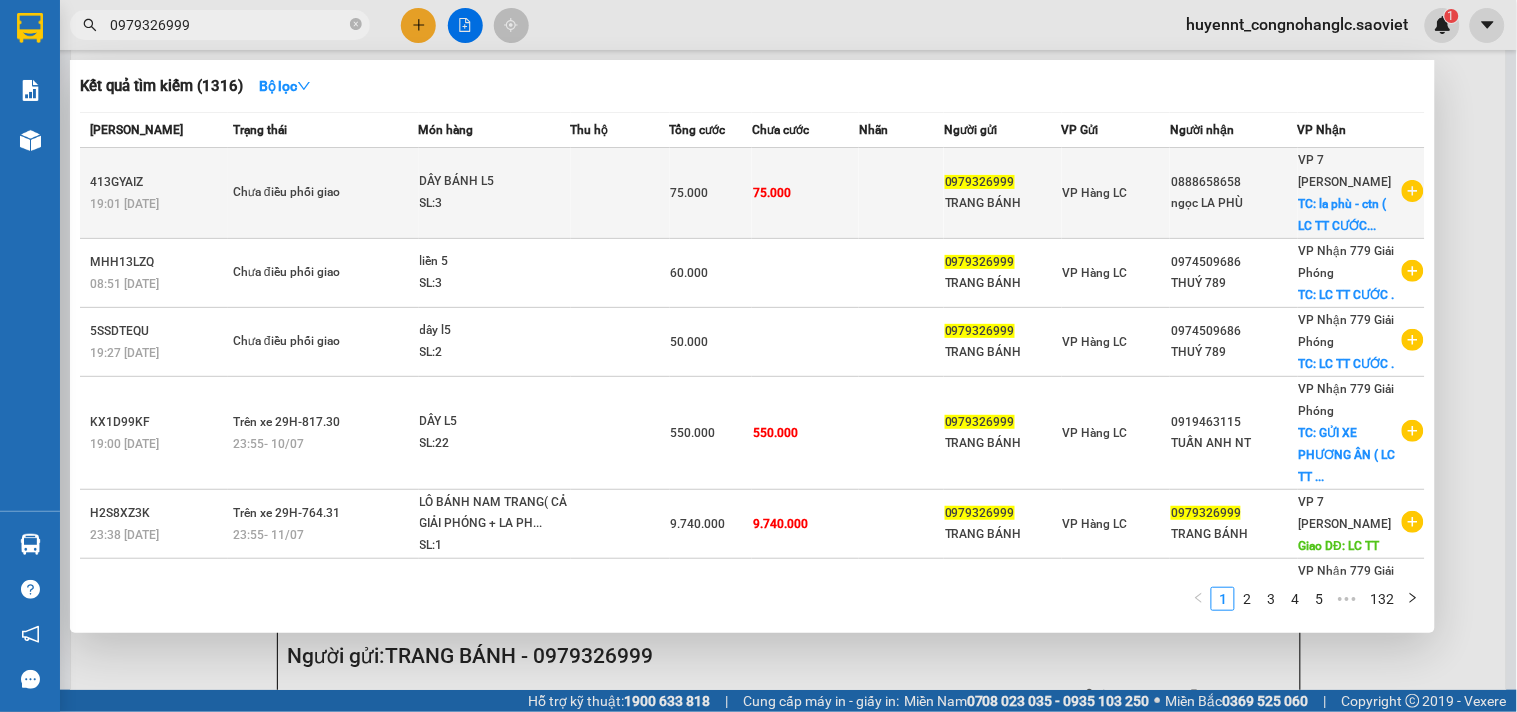 click on "TRANG BÁNH" at bounding box center [1003, 203] 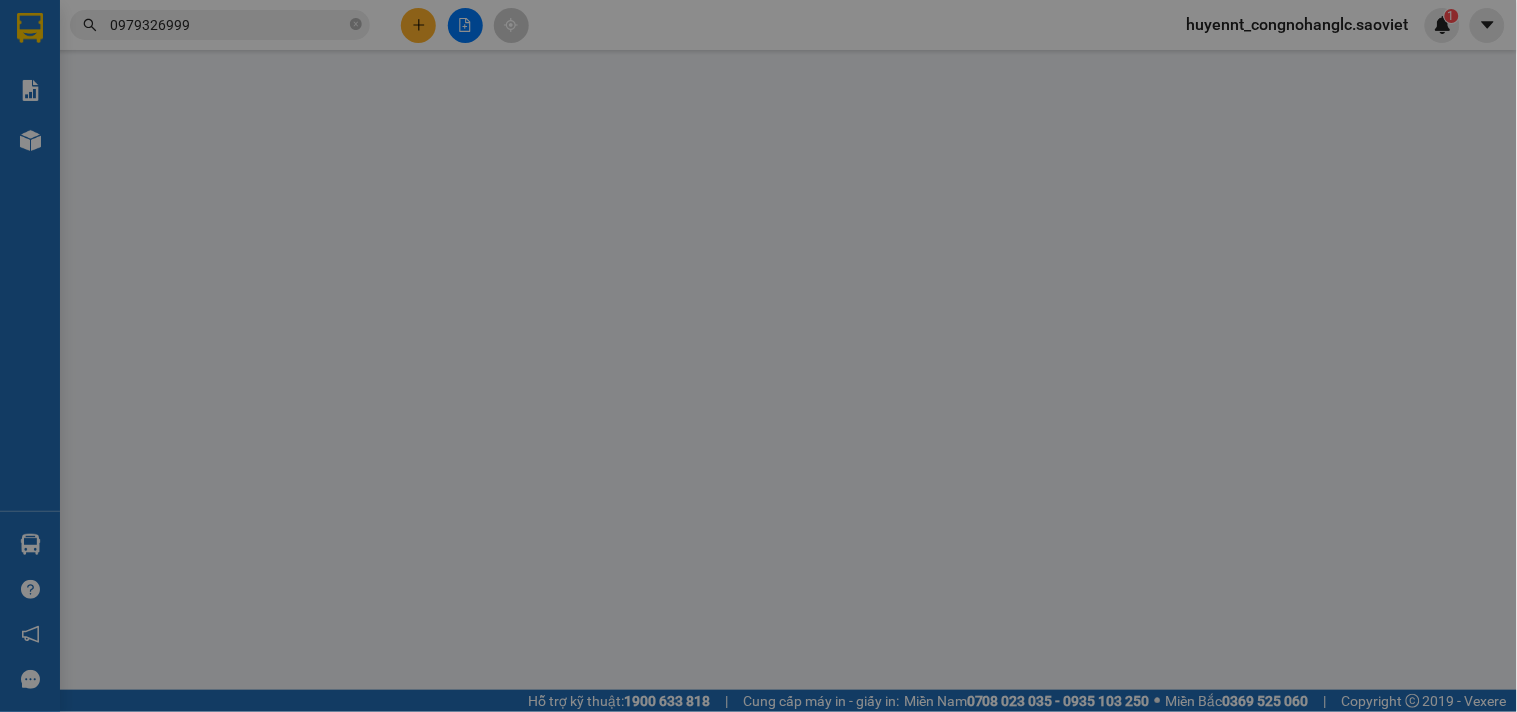 scroll, scrollTop: 0, scrollLeft: 0, axis: both 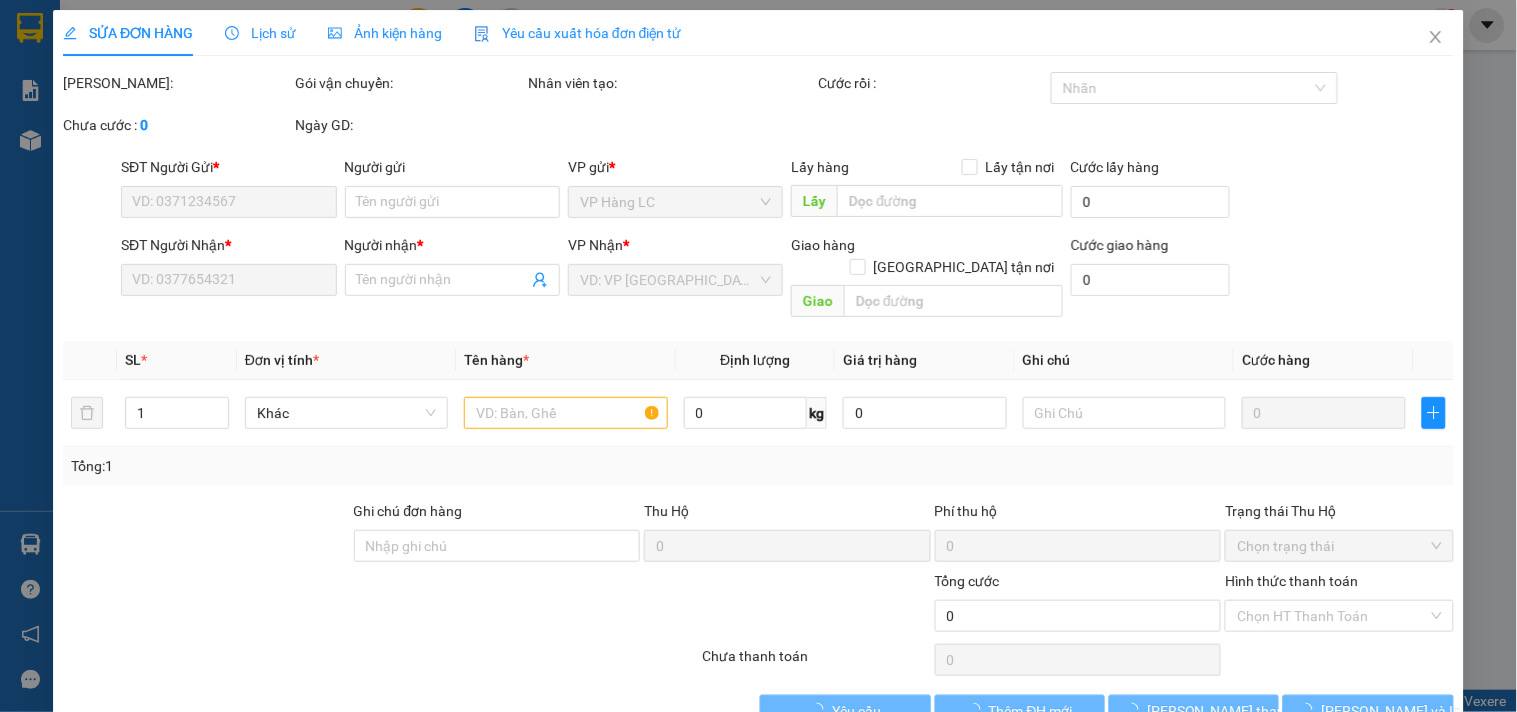 type on "0979326999" 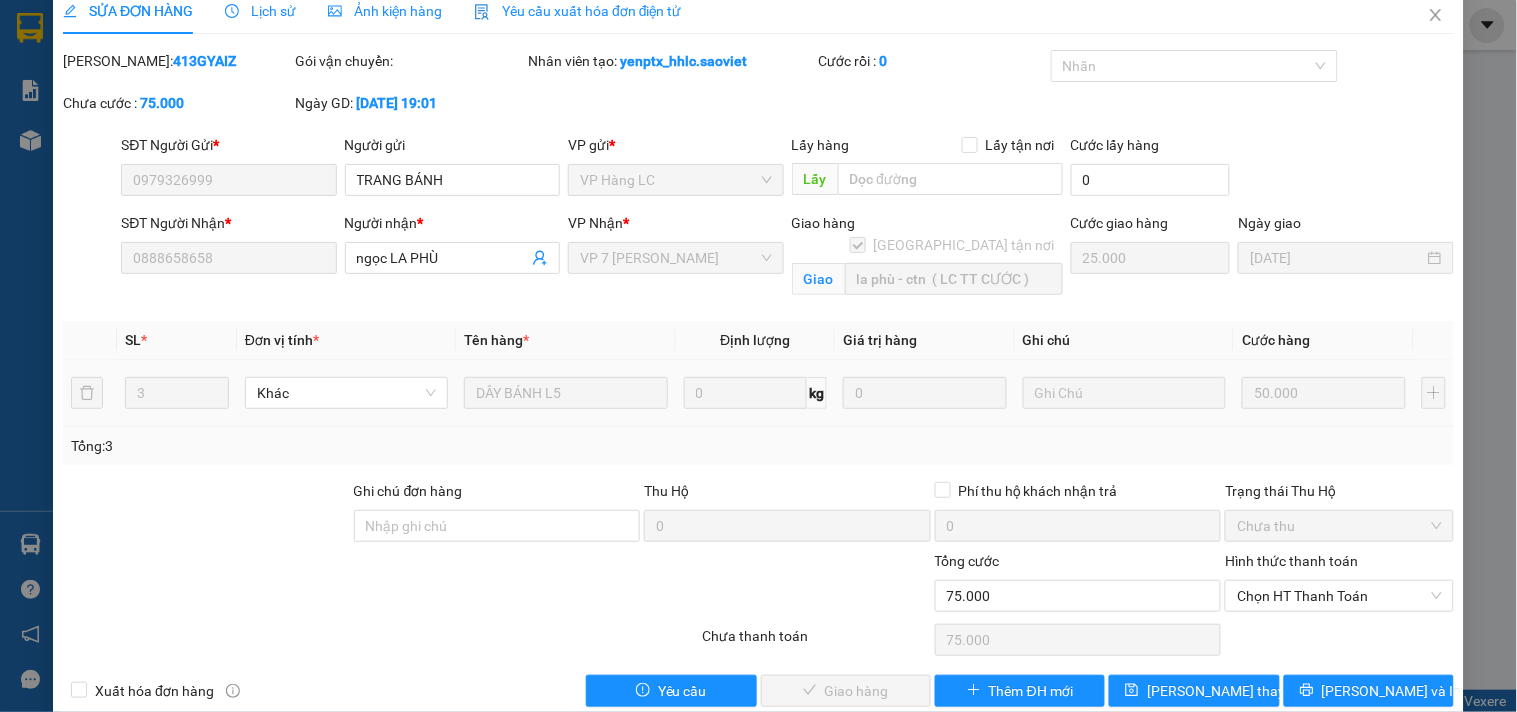 scroll, scrollTop: 55, scrollLeft: 0, axis: vertical 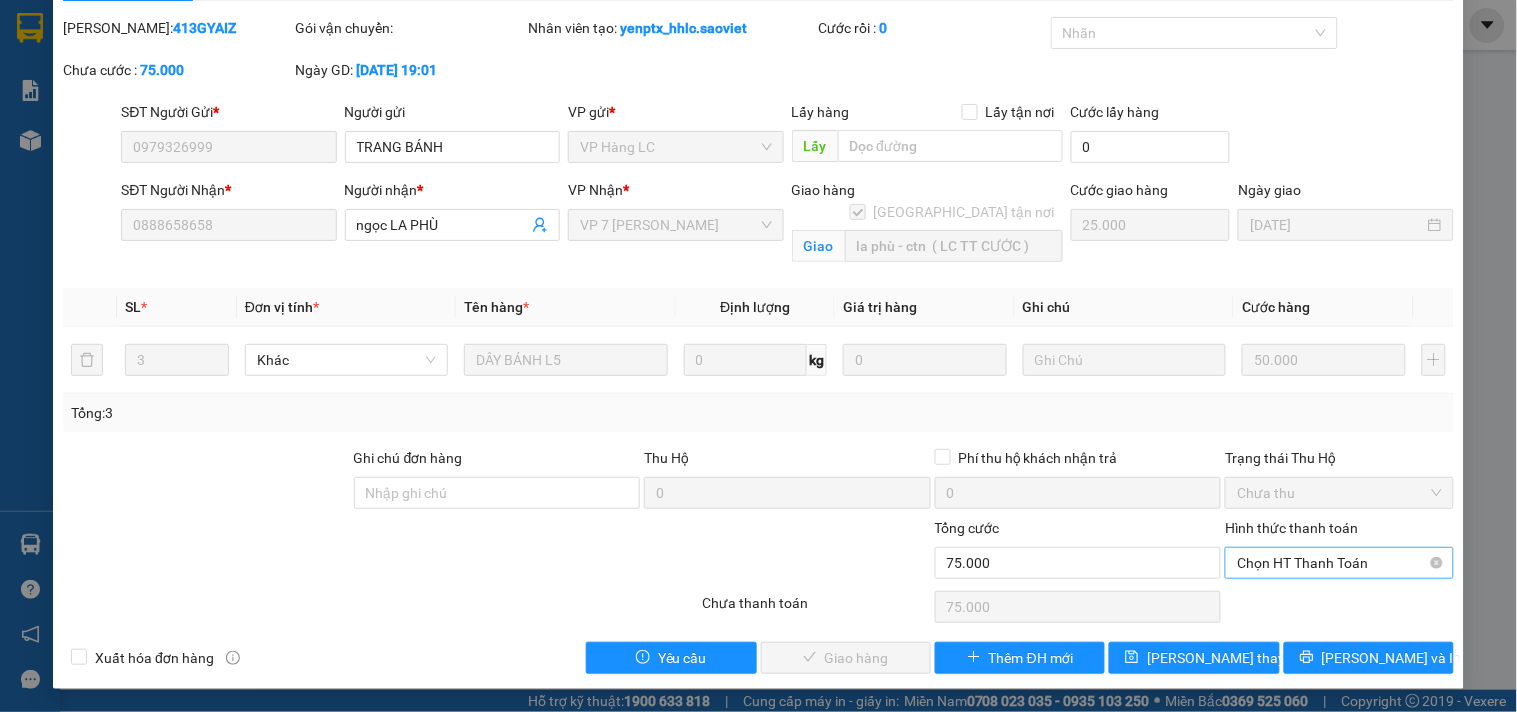 click on "Chọn HT Thanh Toán" at bounding box center (1339, 563) 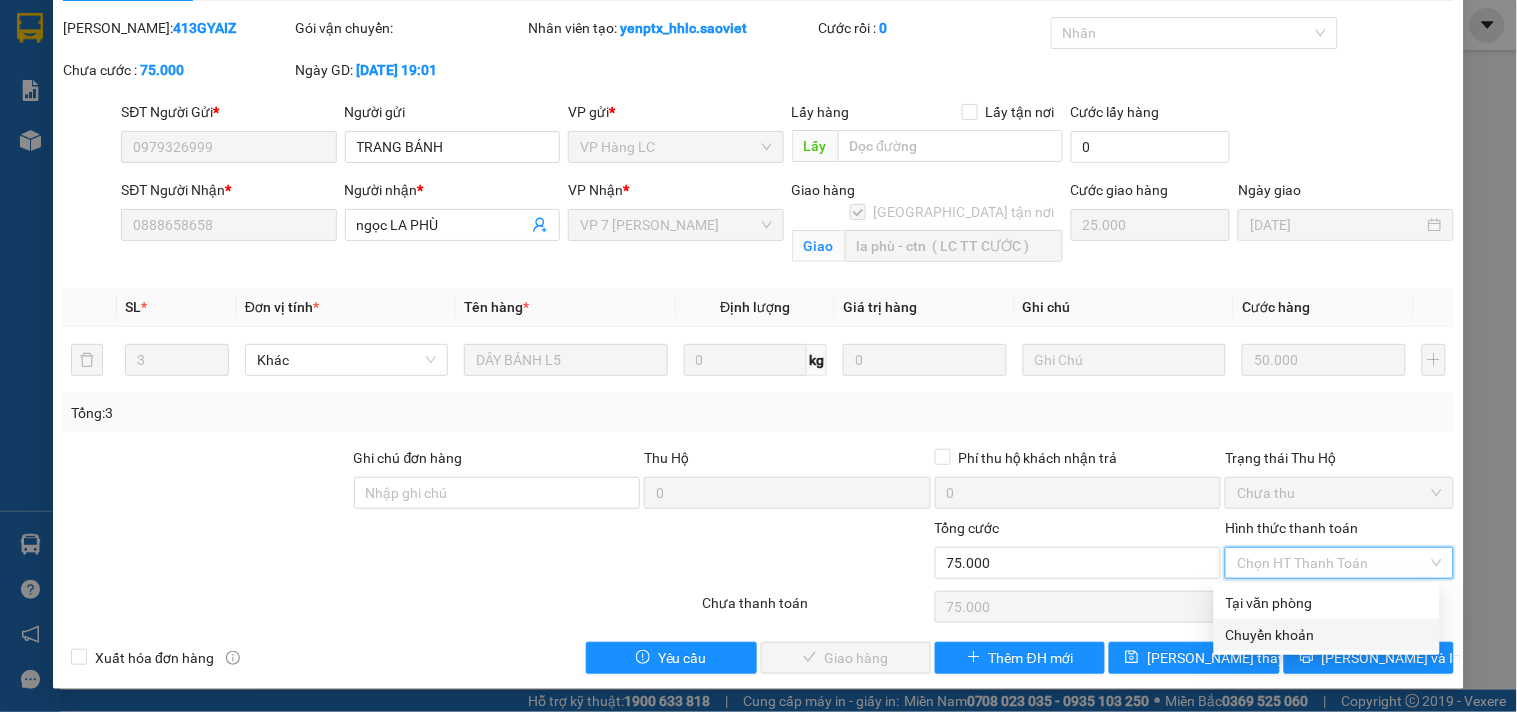 click on "Chuyển khoản" at bounding box center (1327, 635) 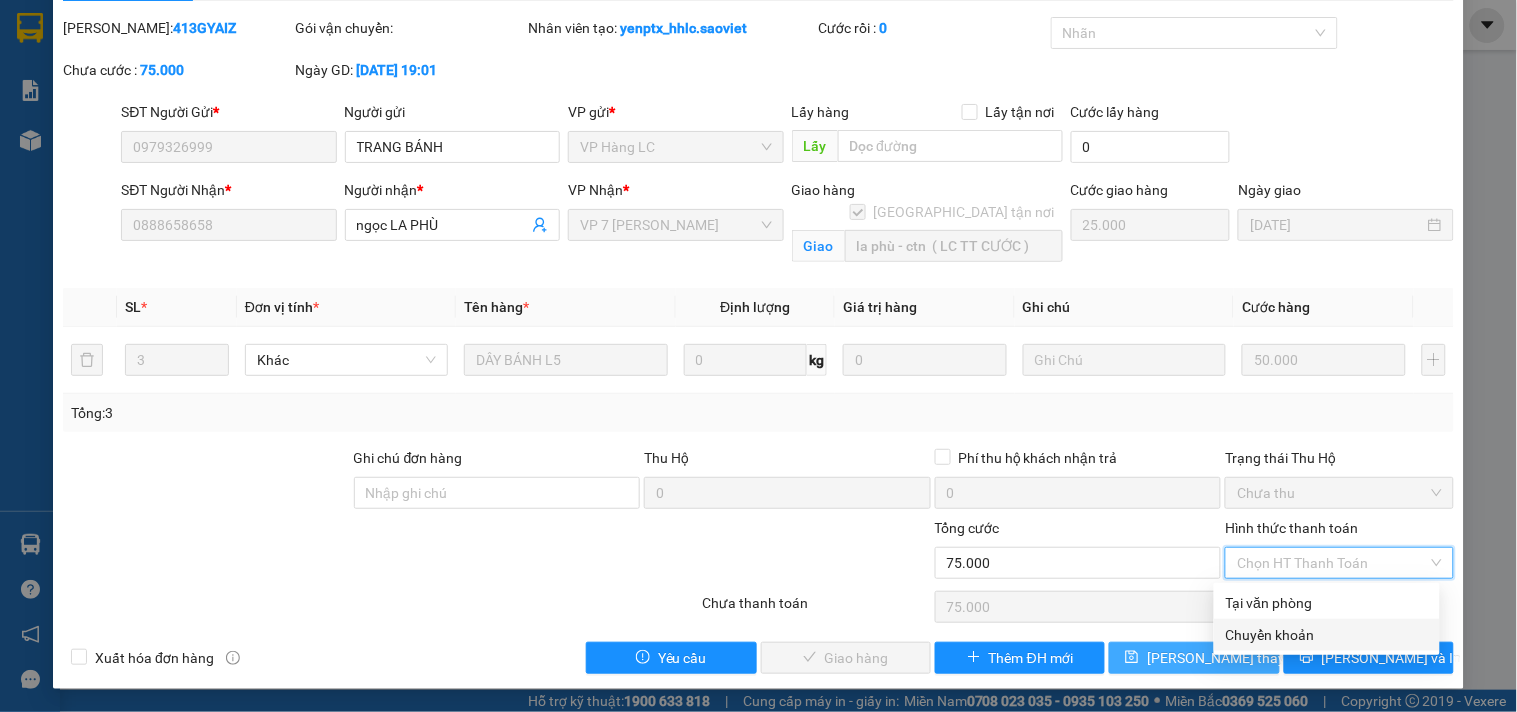 type on "0" 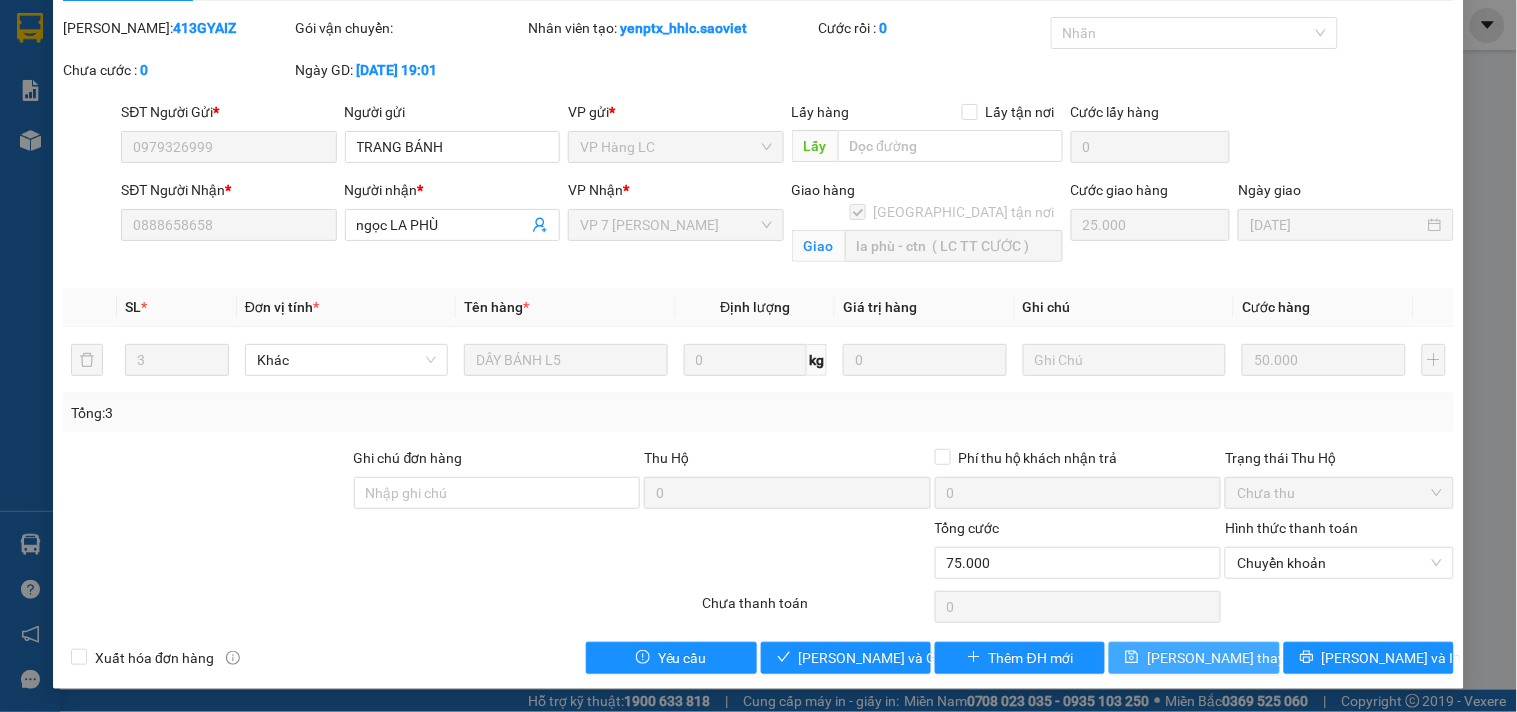 click on "[PERSON_NAME] thay đổi" at bounding box center [1227, 658] 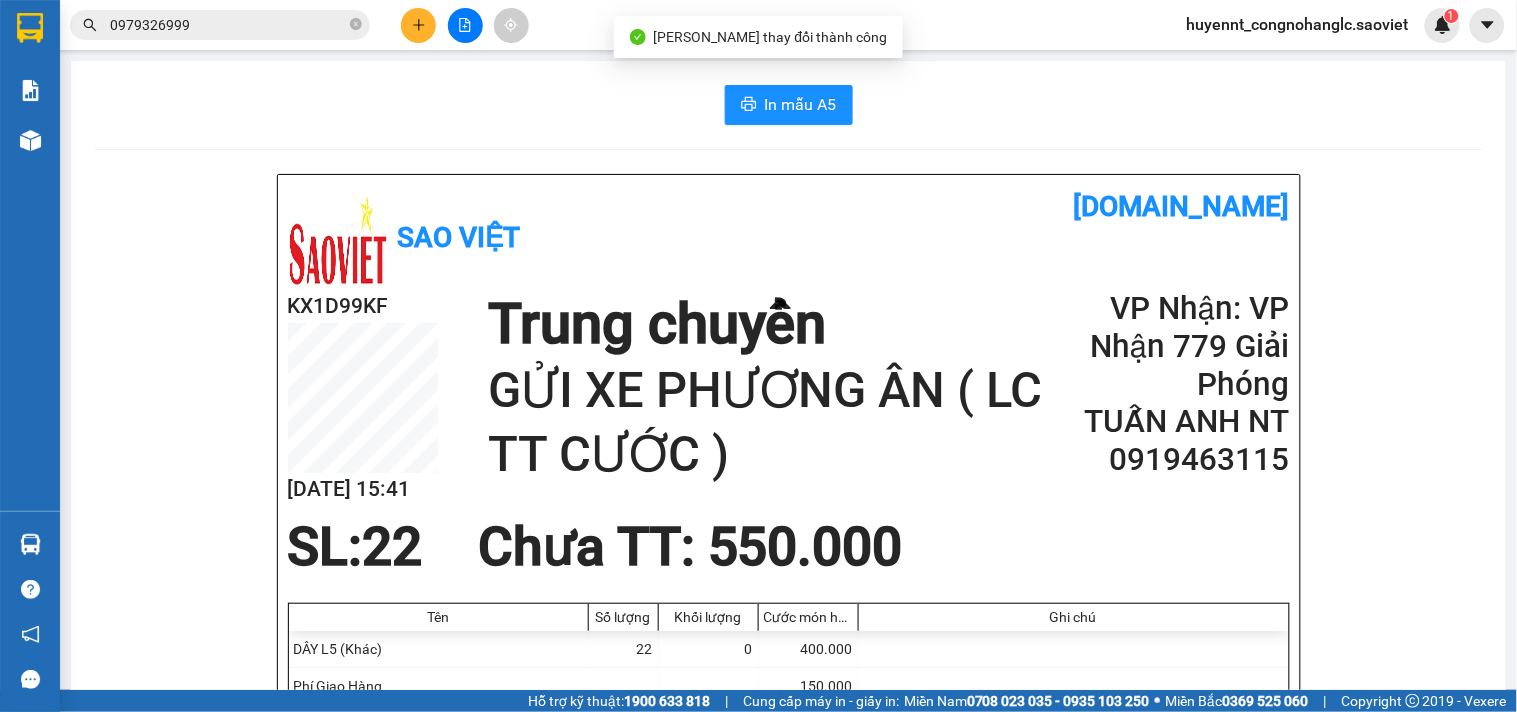 click on "0979326999" at bounding box center [228, 25] 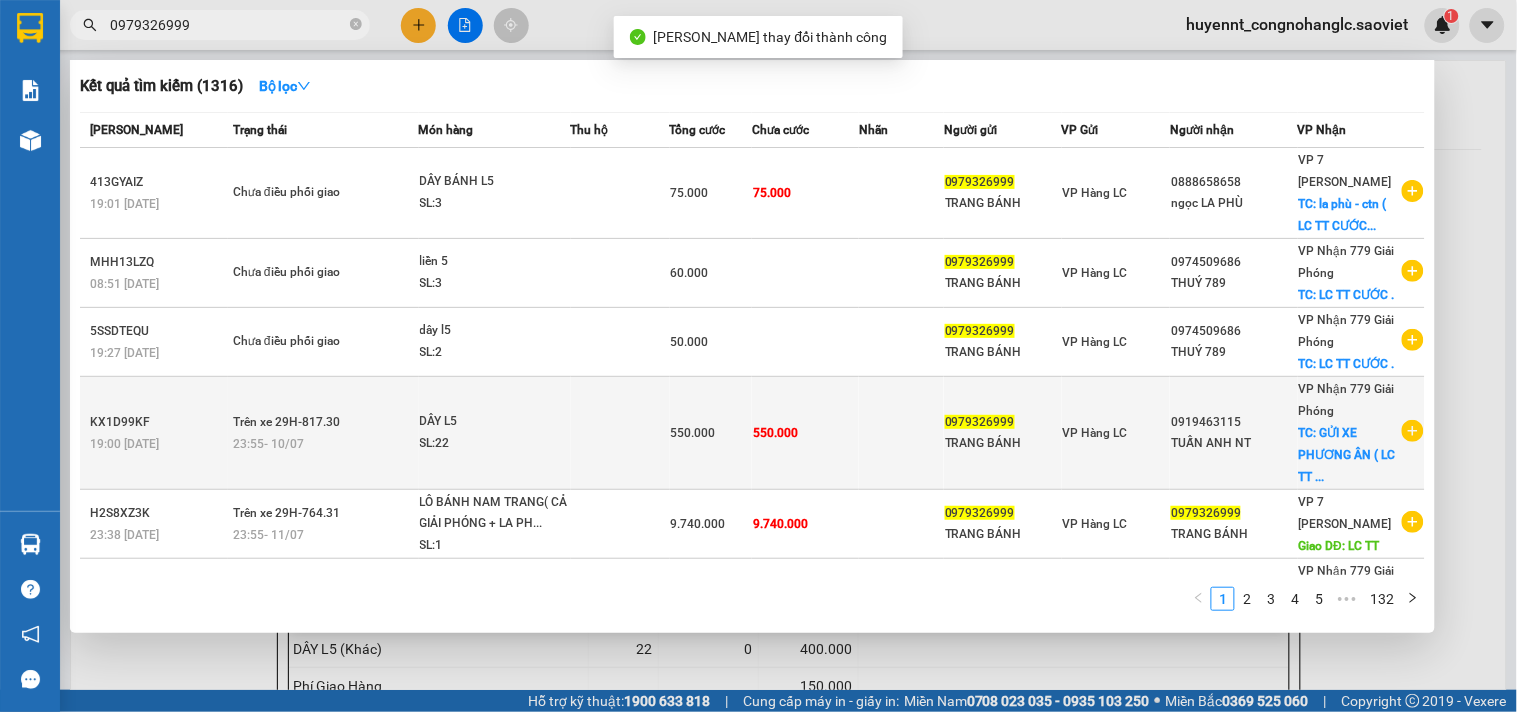 click at bounding box center (901, 433) 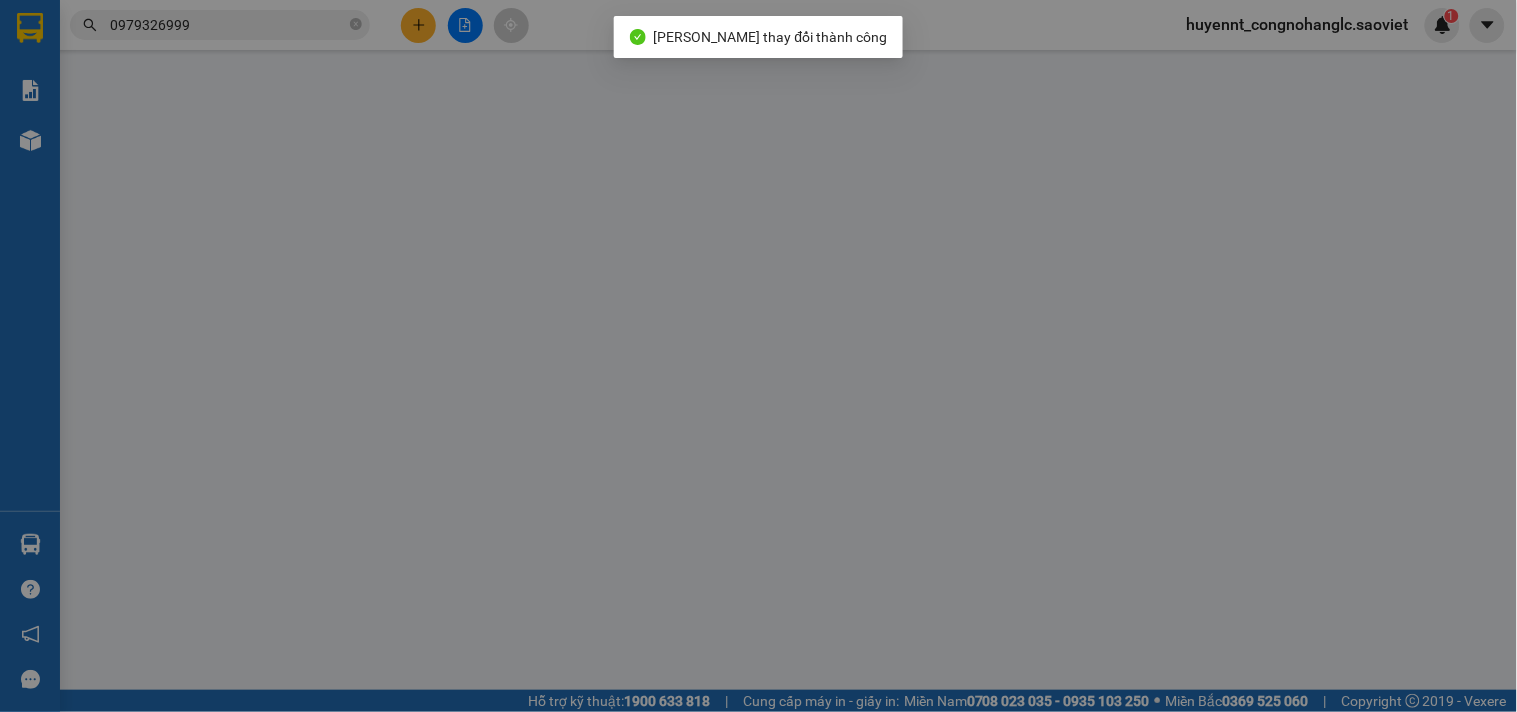 type on "0979326999" 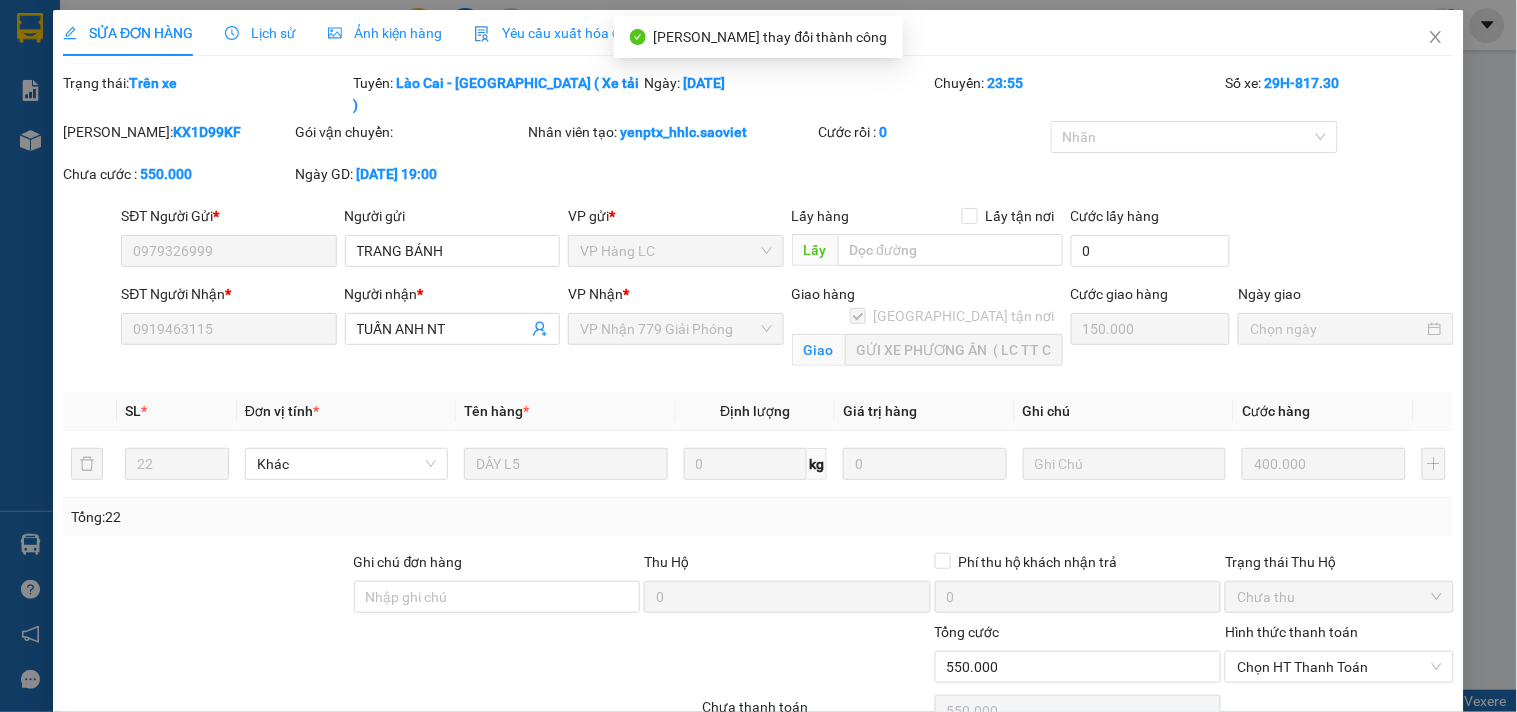 scroll, scrollTop: 83, scrollLeft: 0, axis: vertical 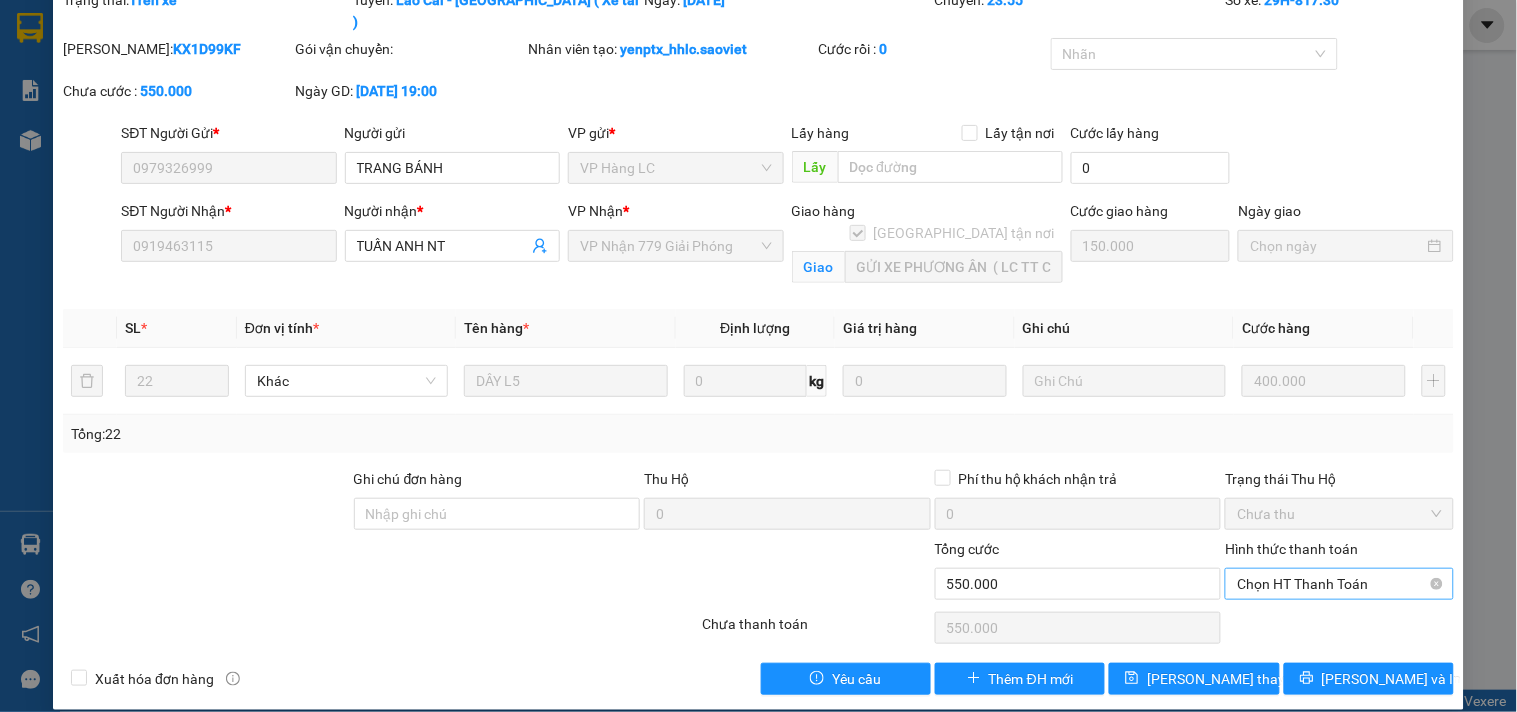 click on "Chọn HT Thanh Toán" at bounding box center (1339, 584) 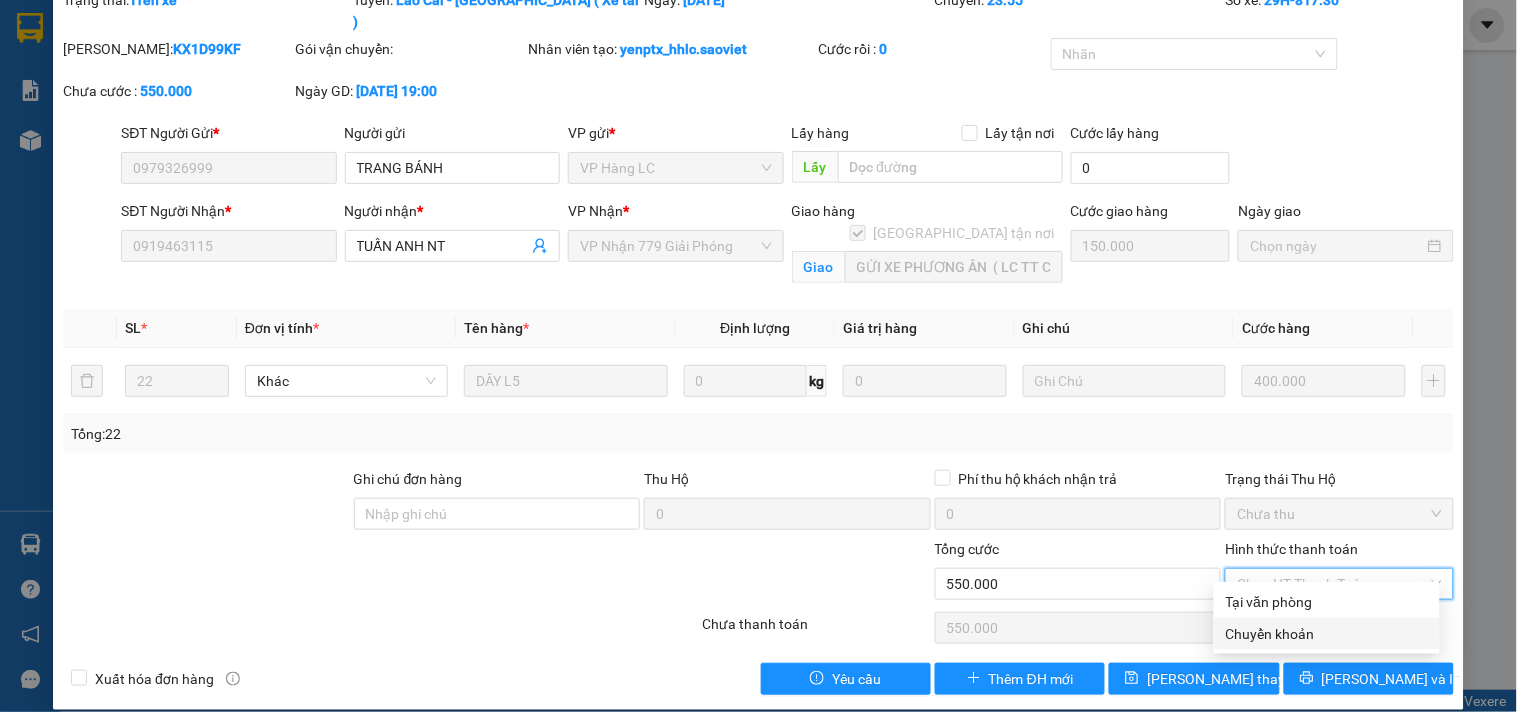 click on "Chuyển khoản" at bounding box center [1327, 634] 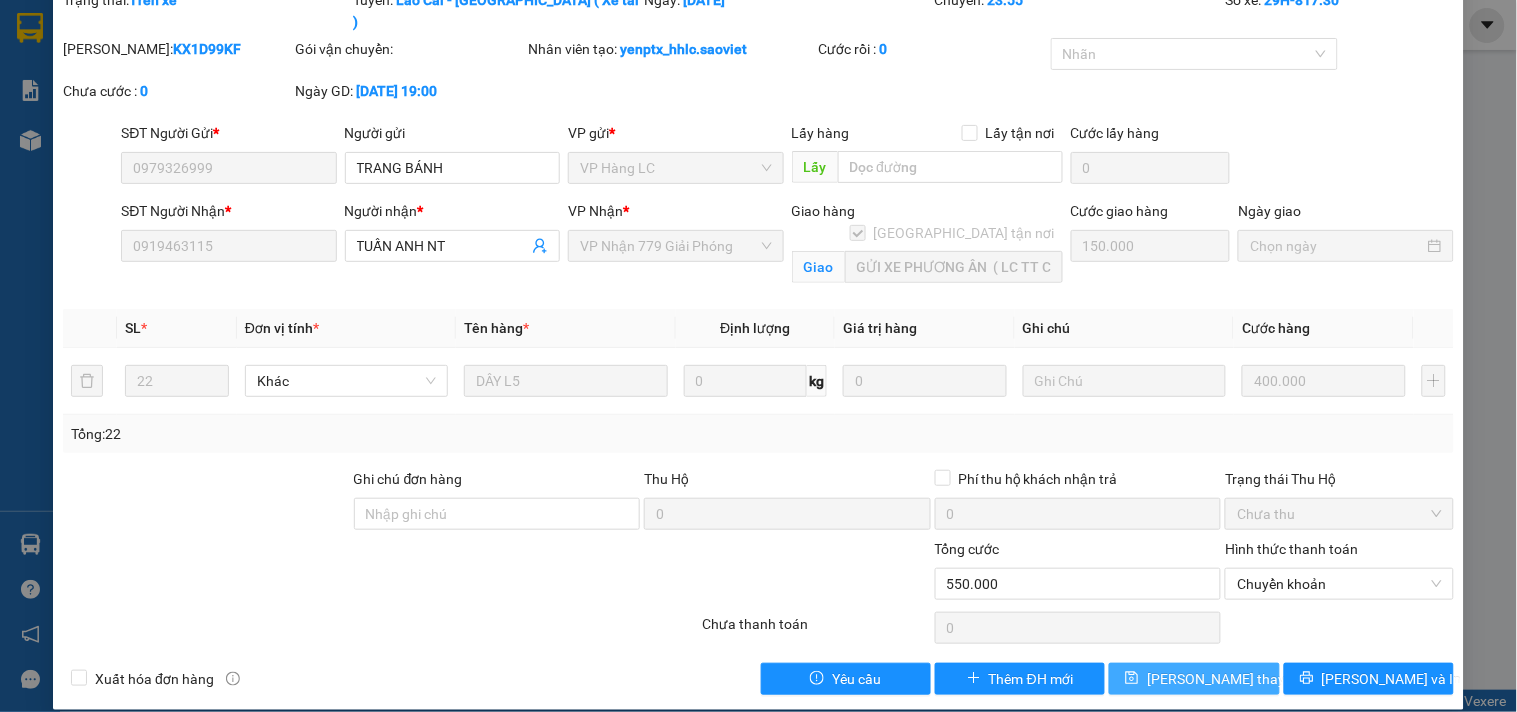 click on "[PERSON_NAME] thay đổi" at bounding box center [1227, 679] 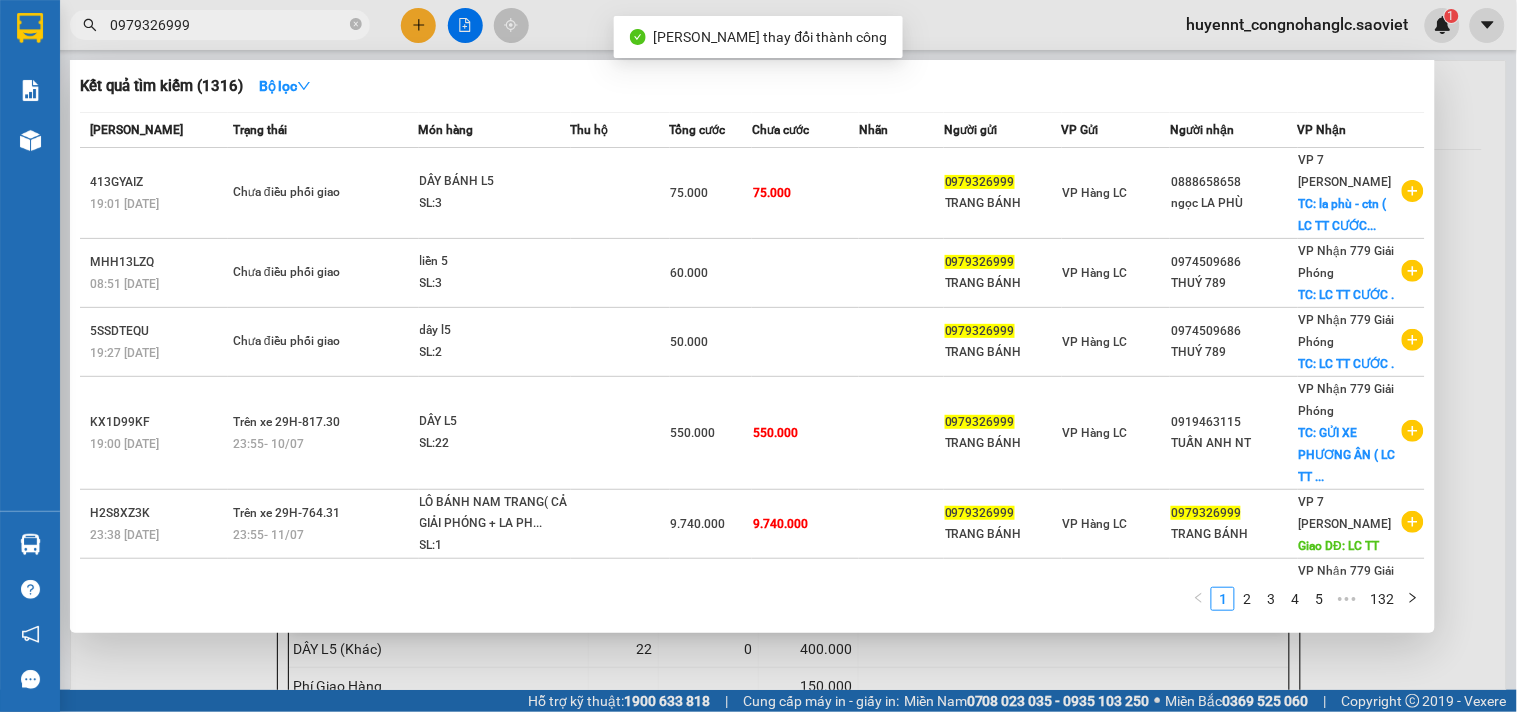 click on "0979326999" at bounding box center (228, 25) 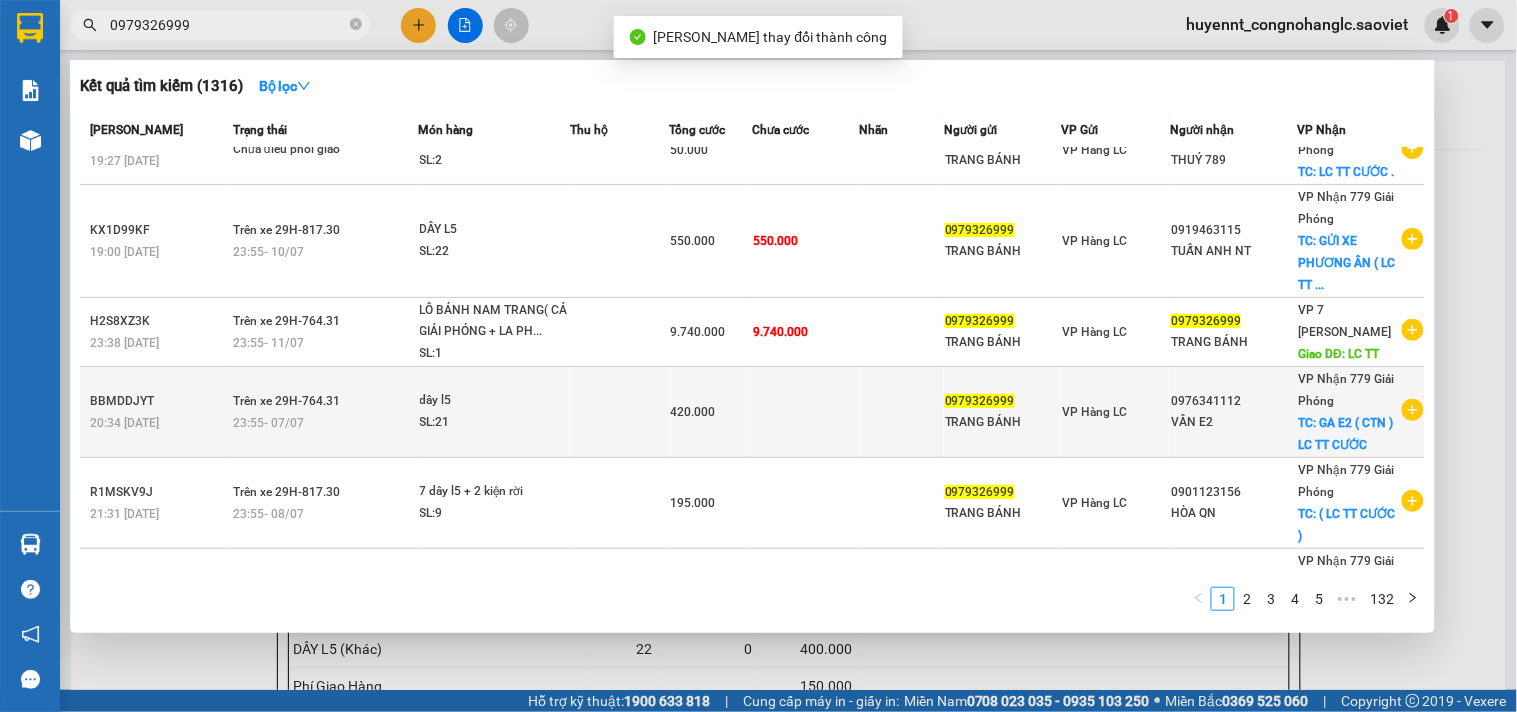scroll, scrollTop: 222, scrollLeft: 0, axis: vertical 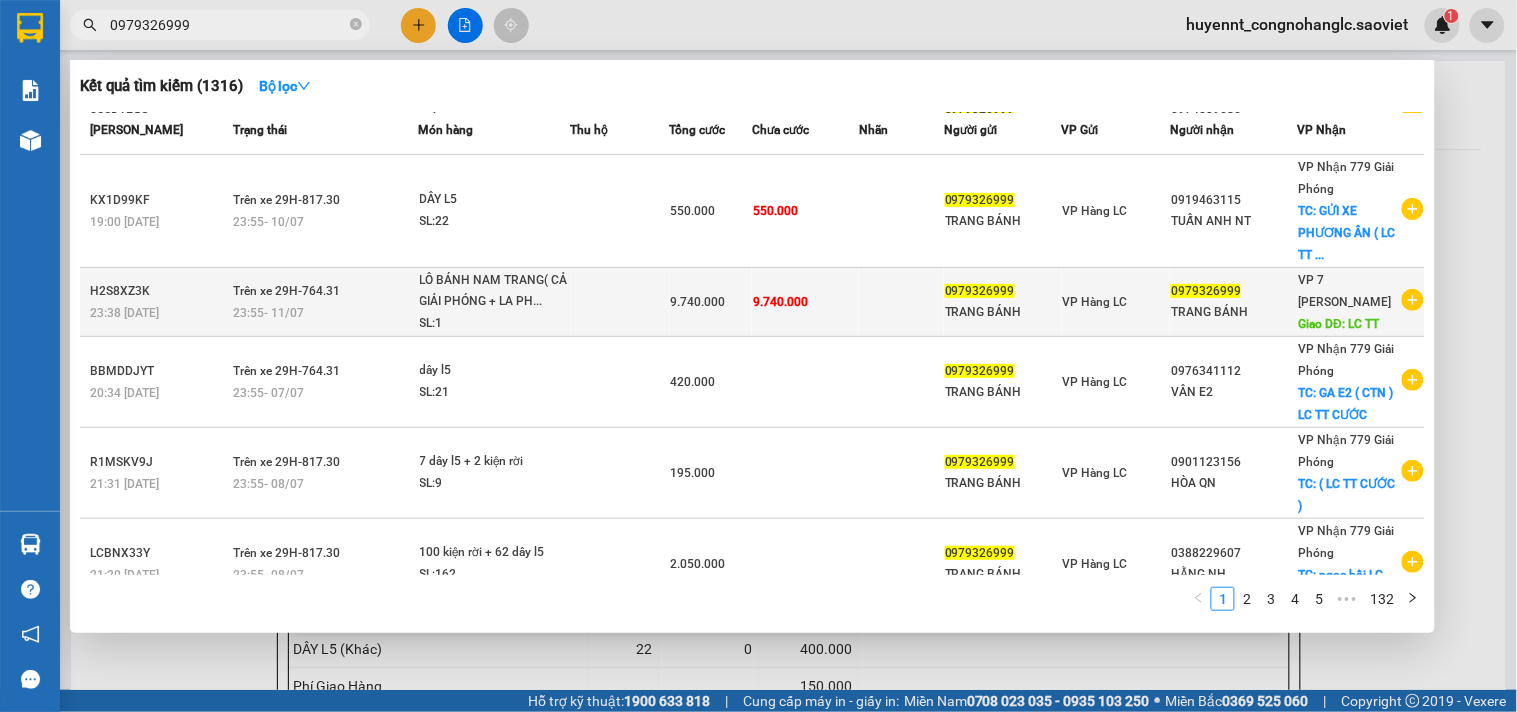 click on "0979326999" 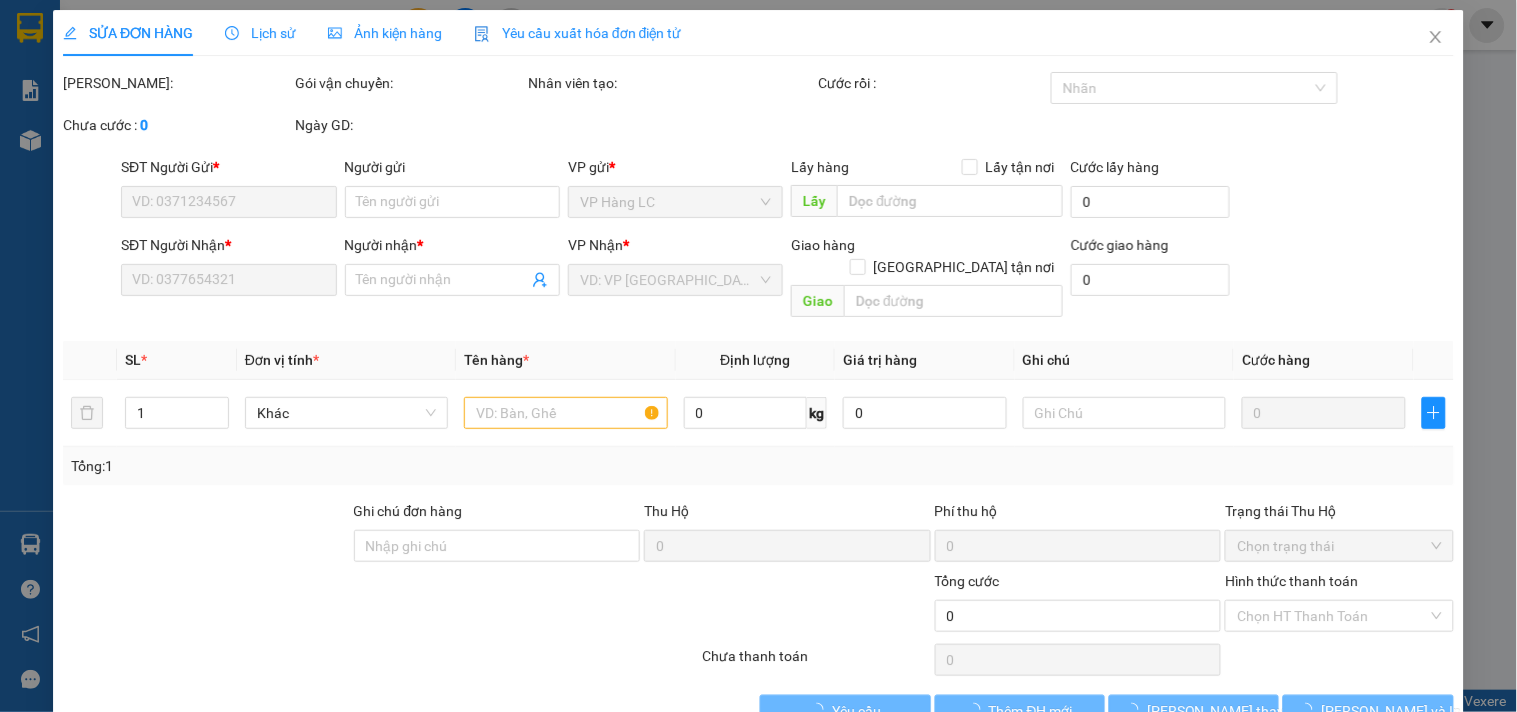 type on "0979326999" 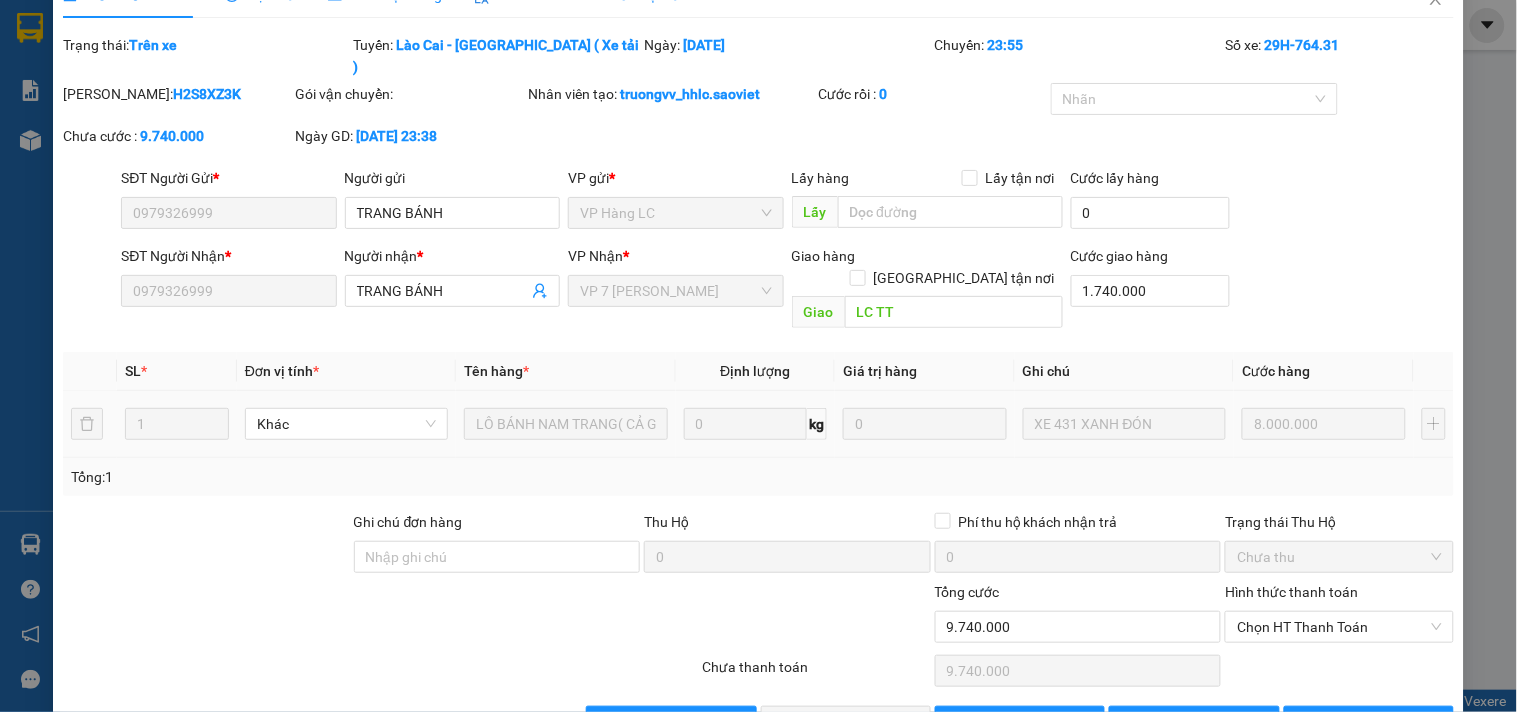 scroll, scrollTop: 58, scrollLeft: 0, axis: vertical 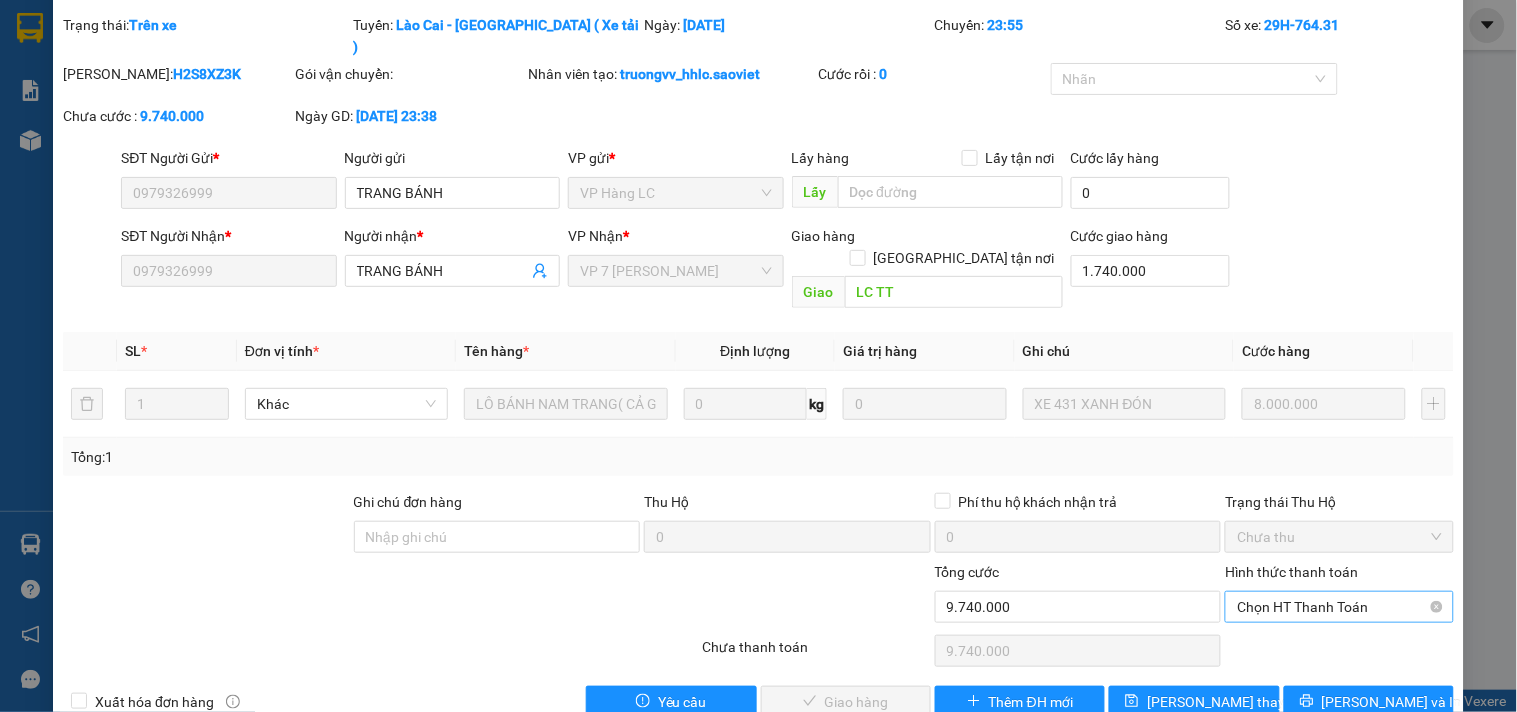 click on "Chọn HT Thanh Toán" at bounding box center (1339, 607) 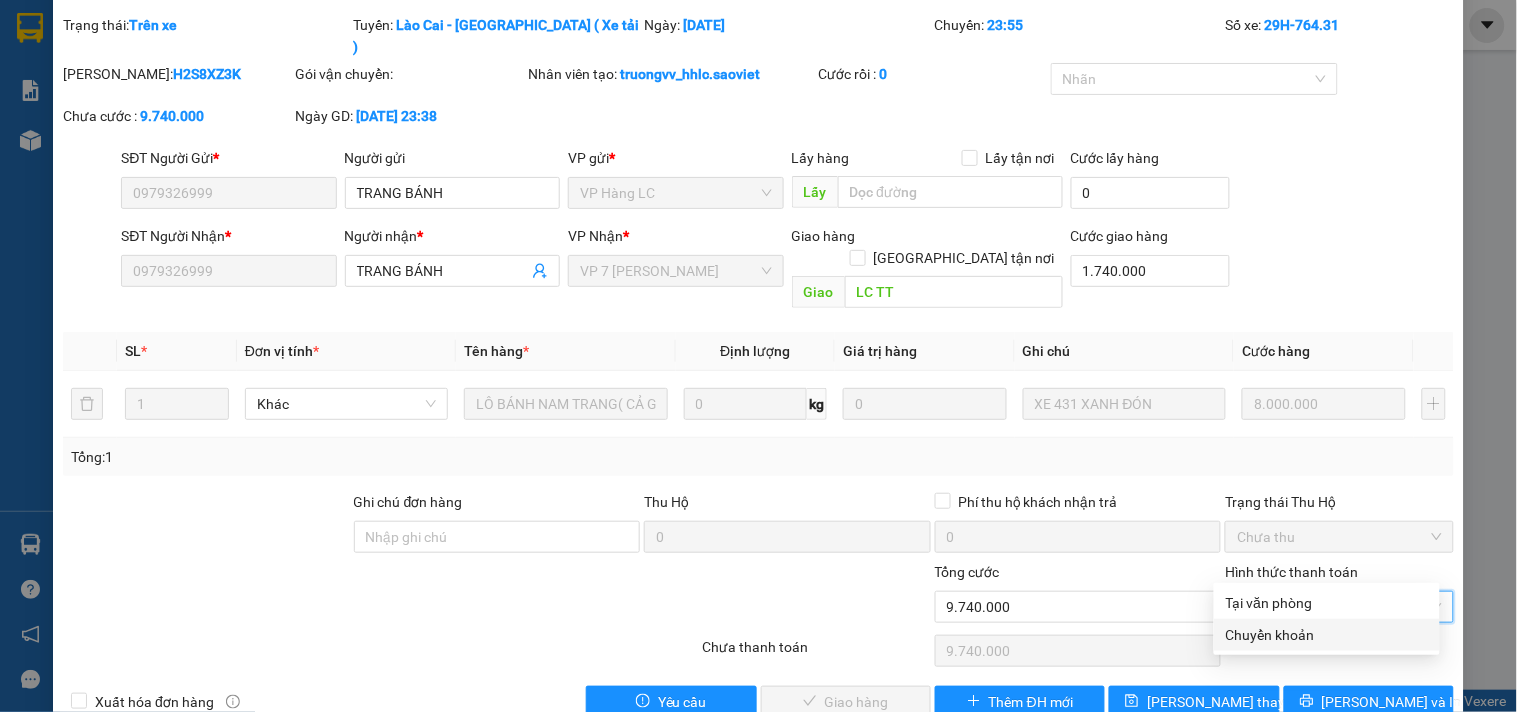 click on "Chuyển khoản" at bounding box center [1327, 635] 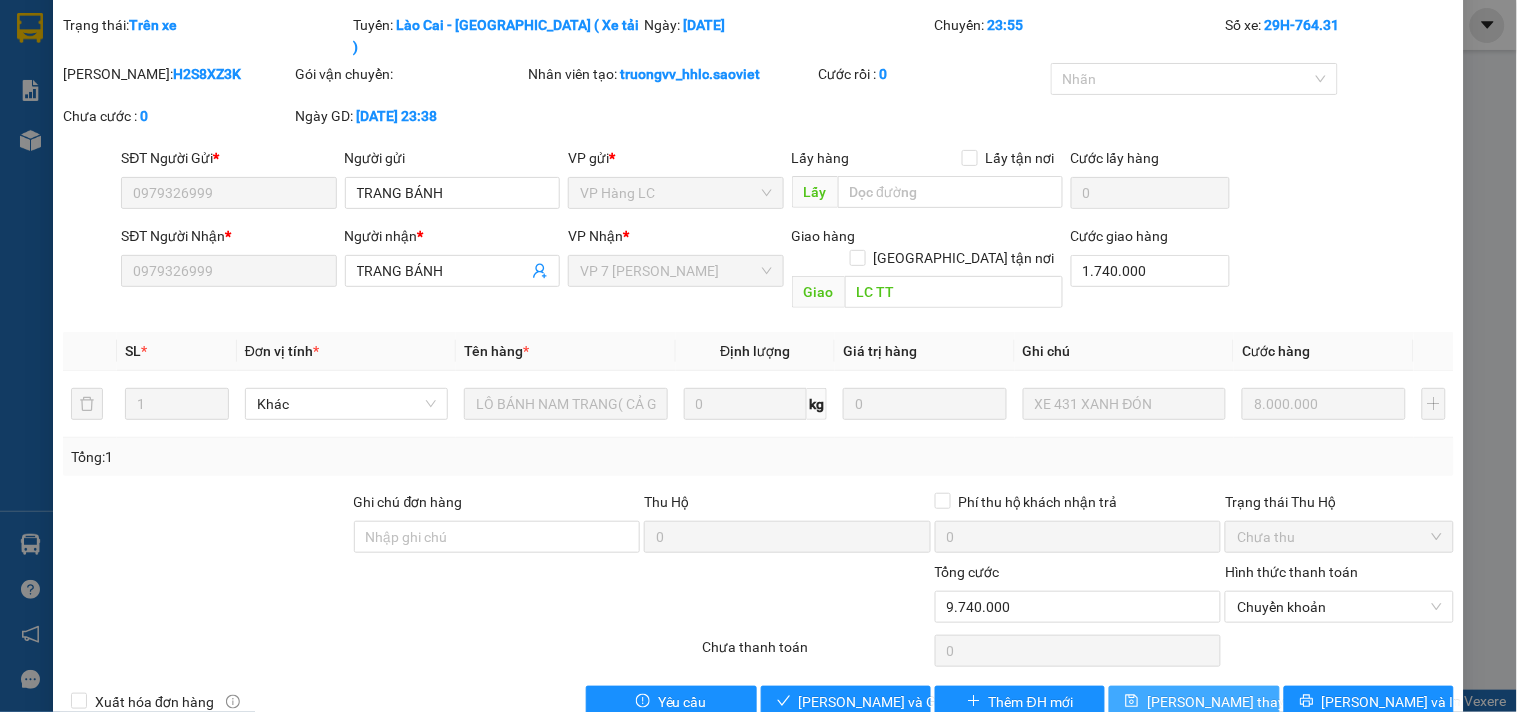 click on "[PERSON_NAME] thay đổi" at bounding box center [1227, 702] 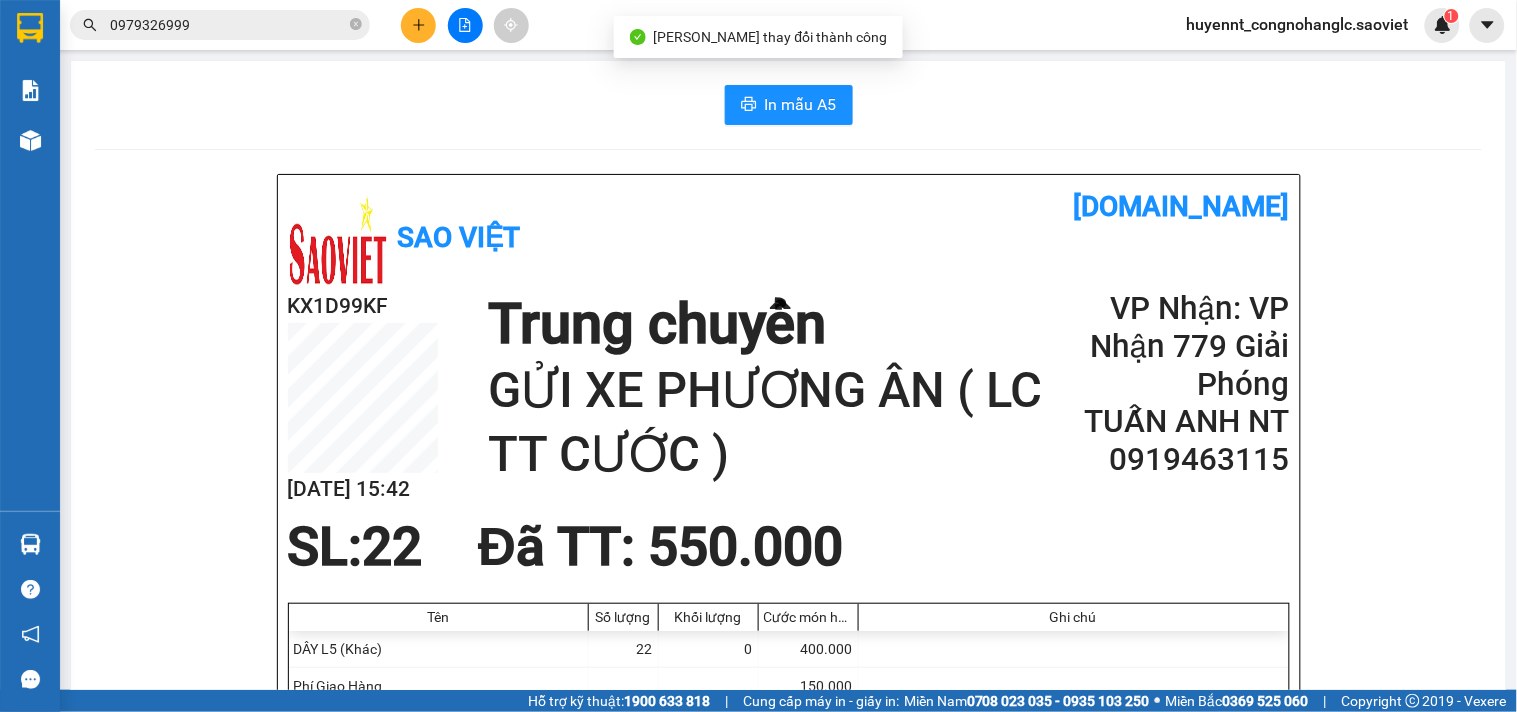 click on "0979326999" at bounding box center [228, 25] 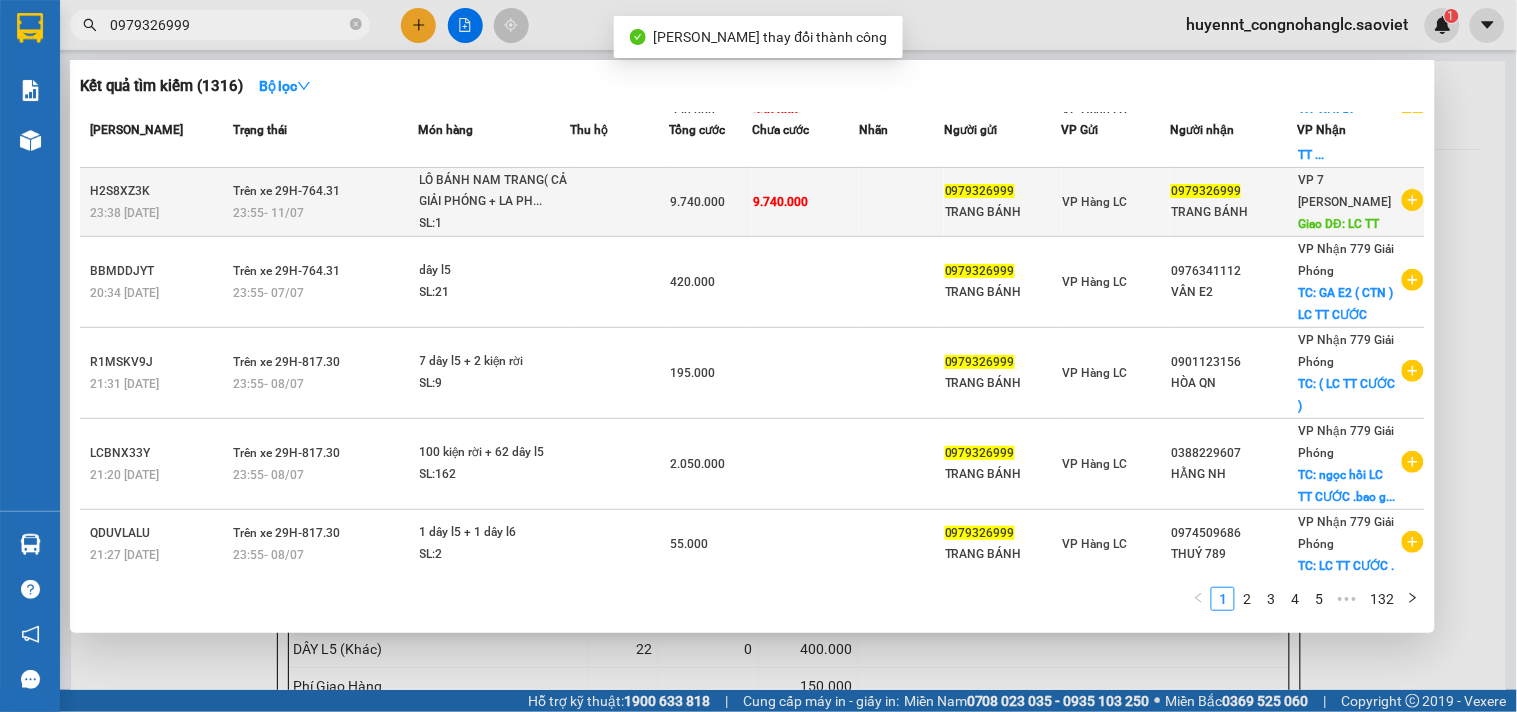 scroll, scrollTop: 444, scrollLeft: 0, axis: vertical 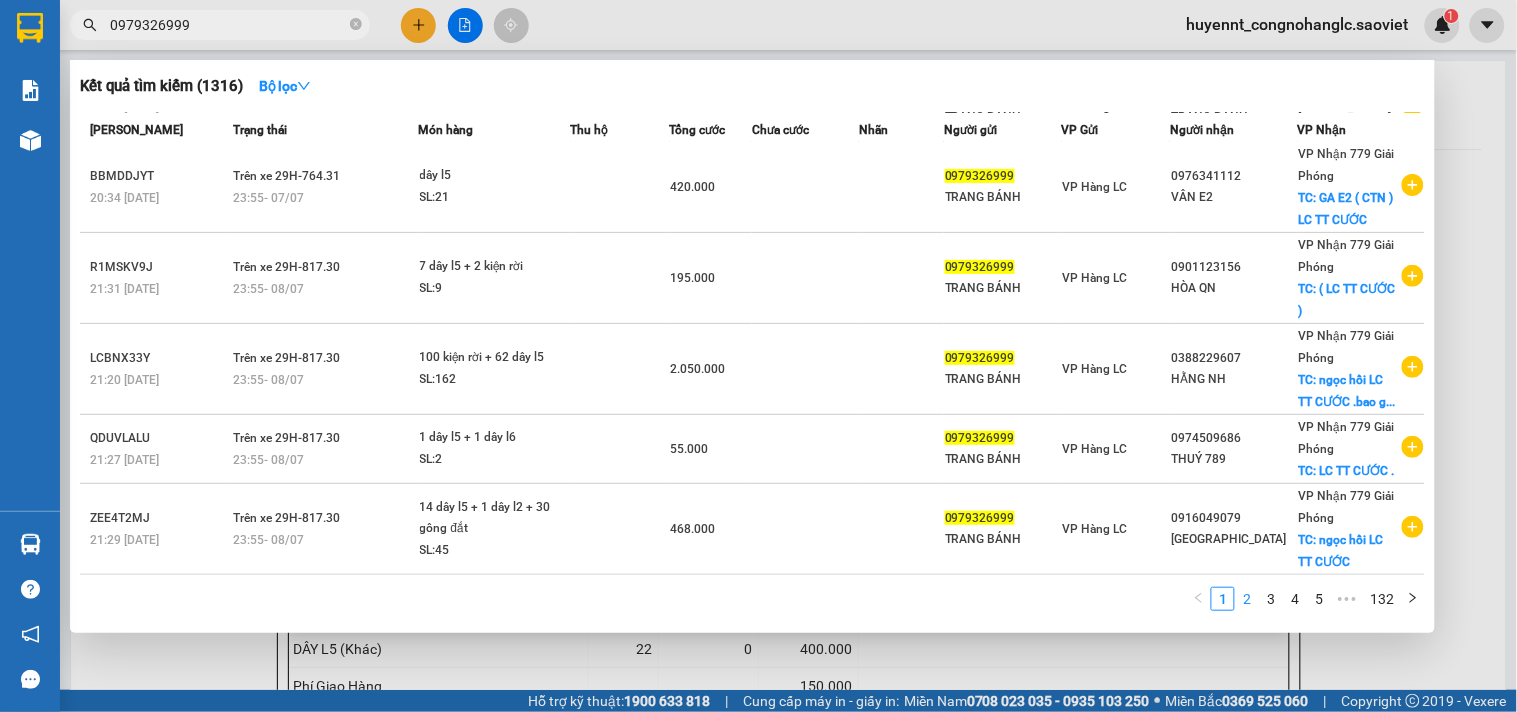 click on "2" at bounding box center [1247, 599] 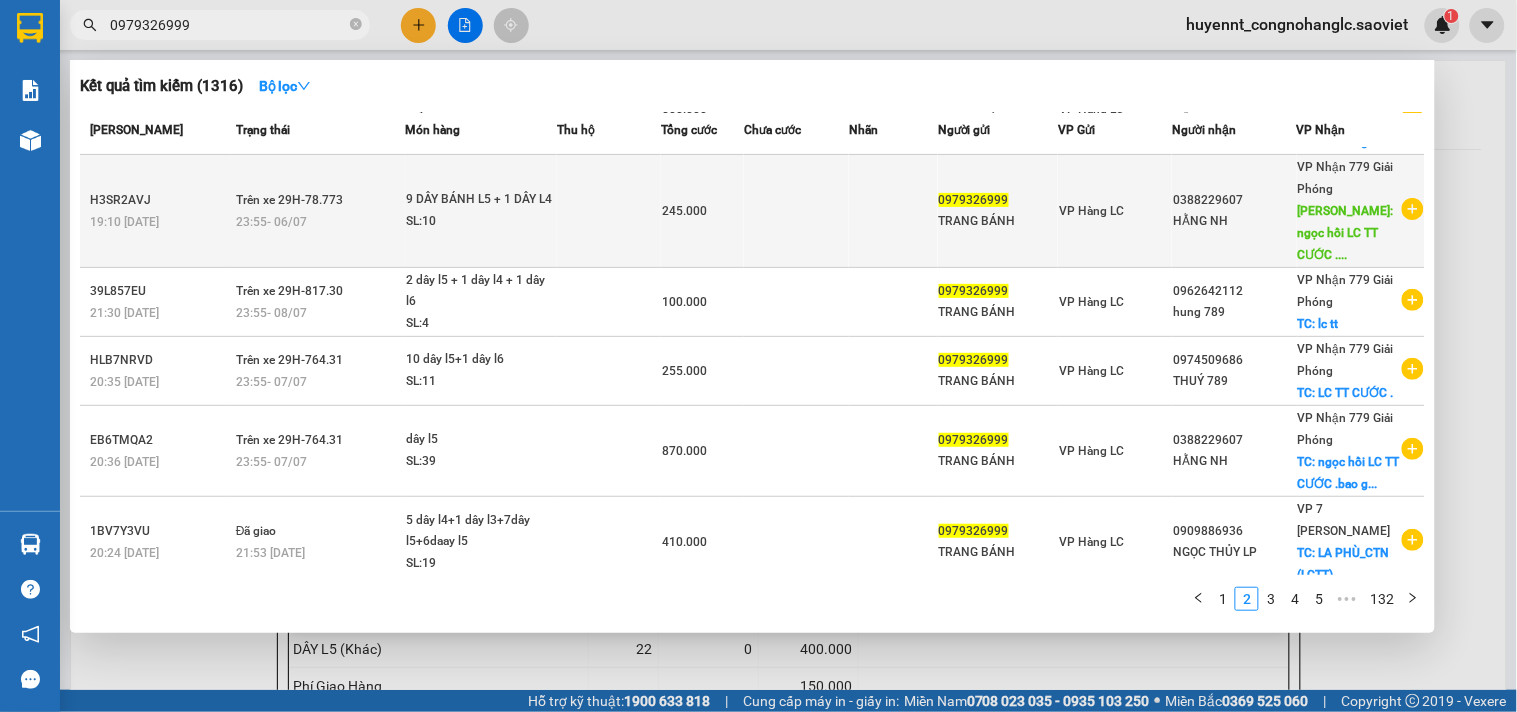scroll, scrollTop: 0, scrollLeft: 0, axis: both 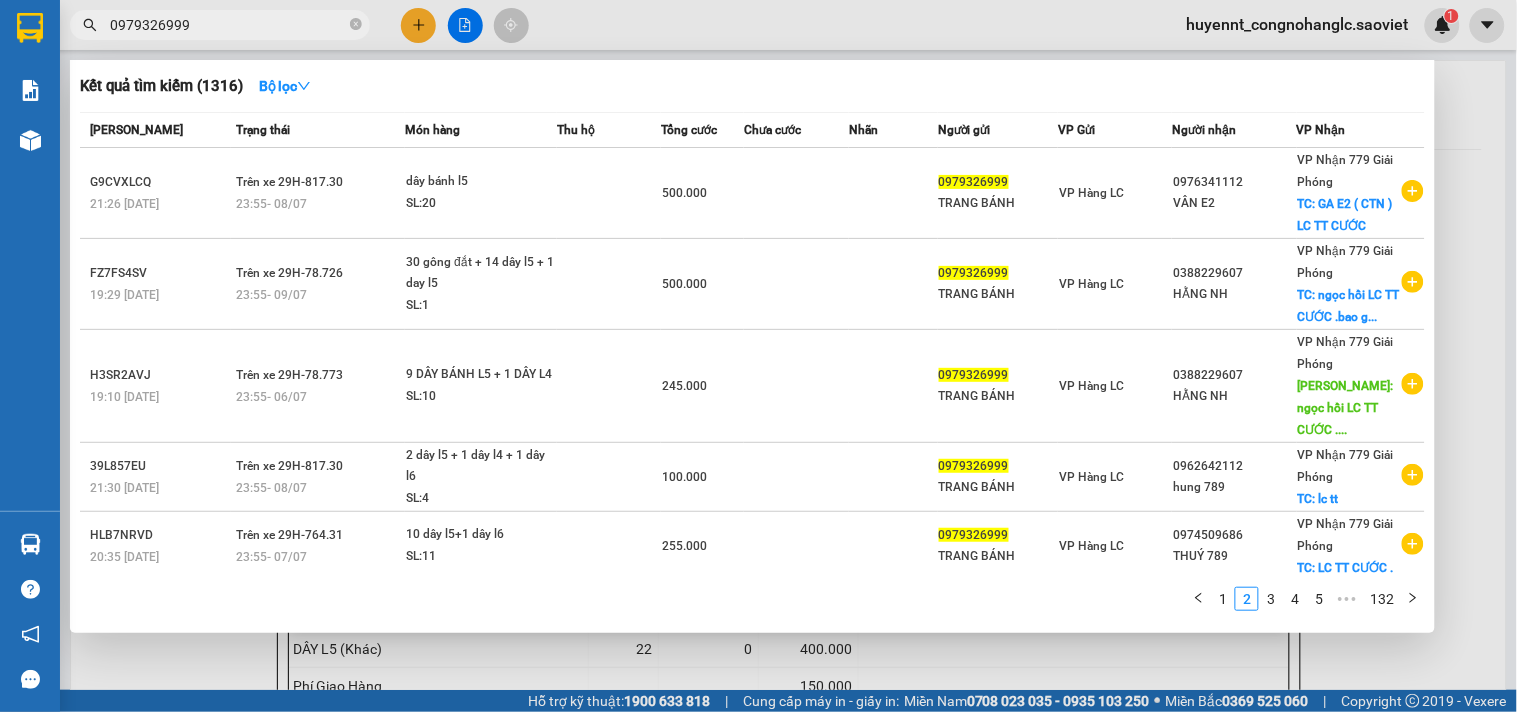 click at bounding box center [758, 356] 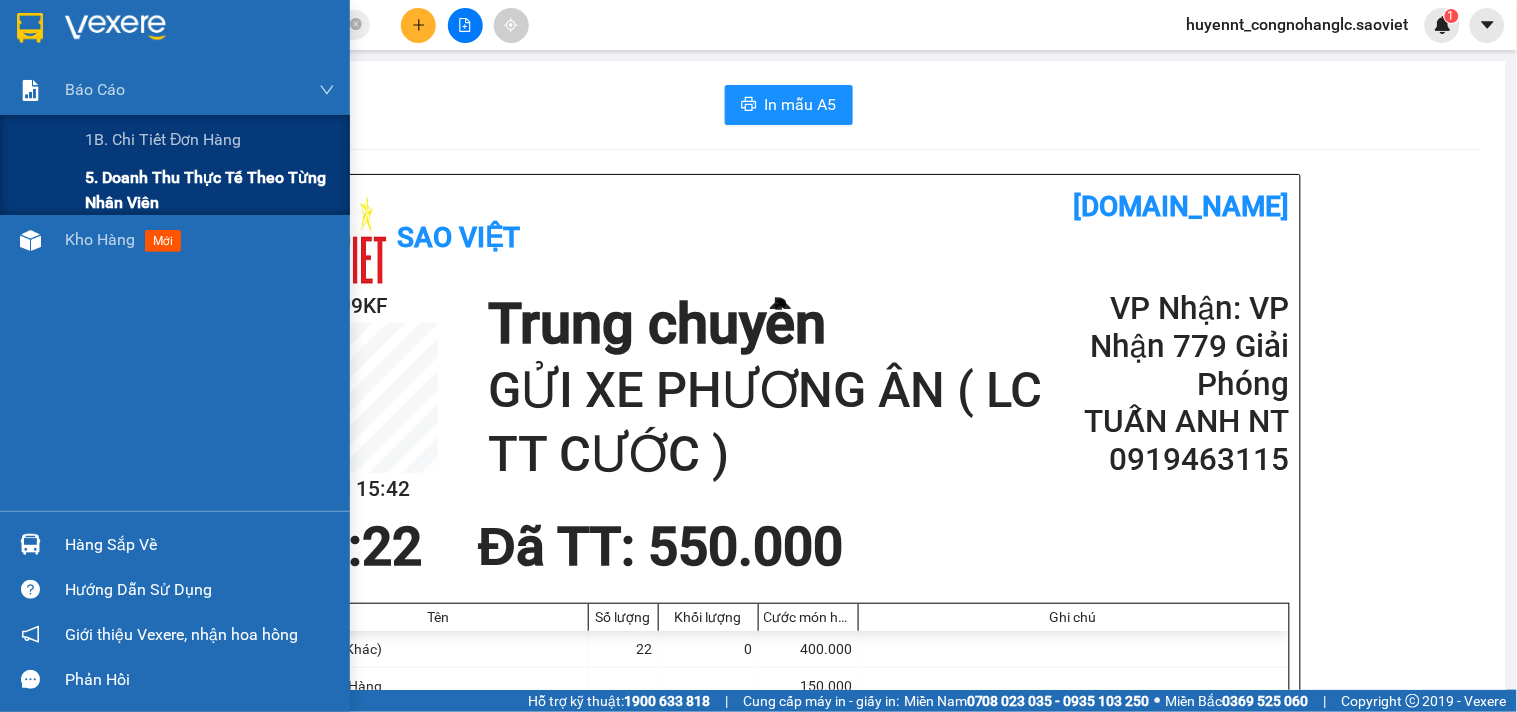 click on "5. Doanh thu thực tế theo từng nhân viên" at bounding box center (210, 190) 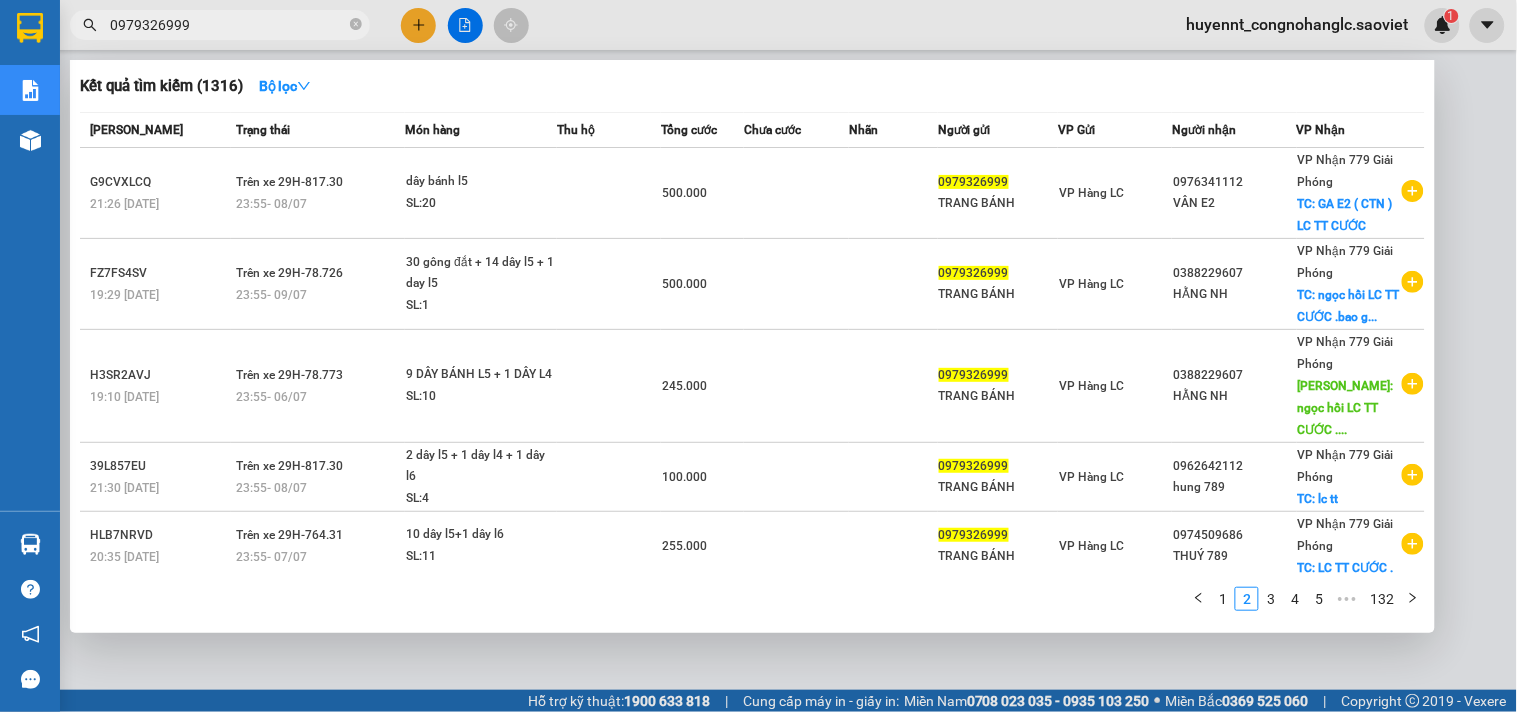 drag, startPoint x: 206, startPoint y: 24, endPoint x: 7, endPoint y: 54, distance: 201.2486 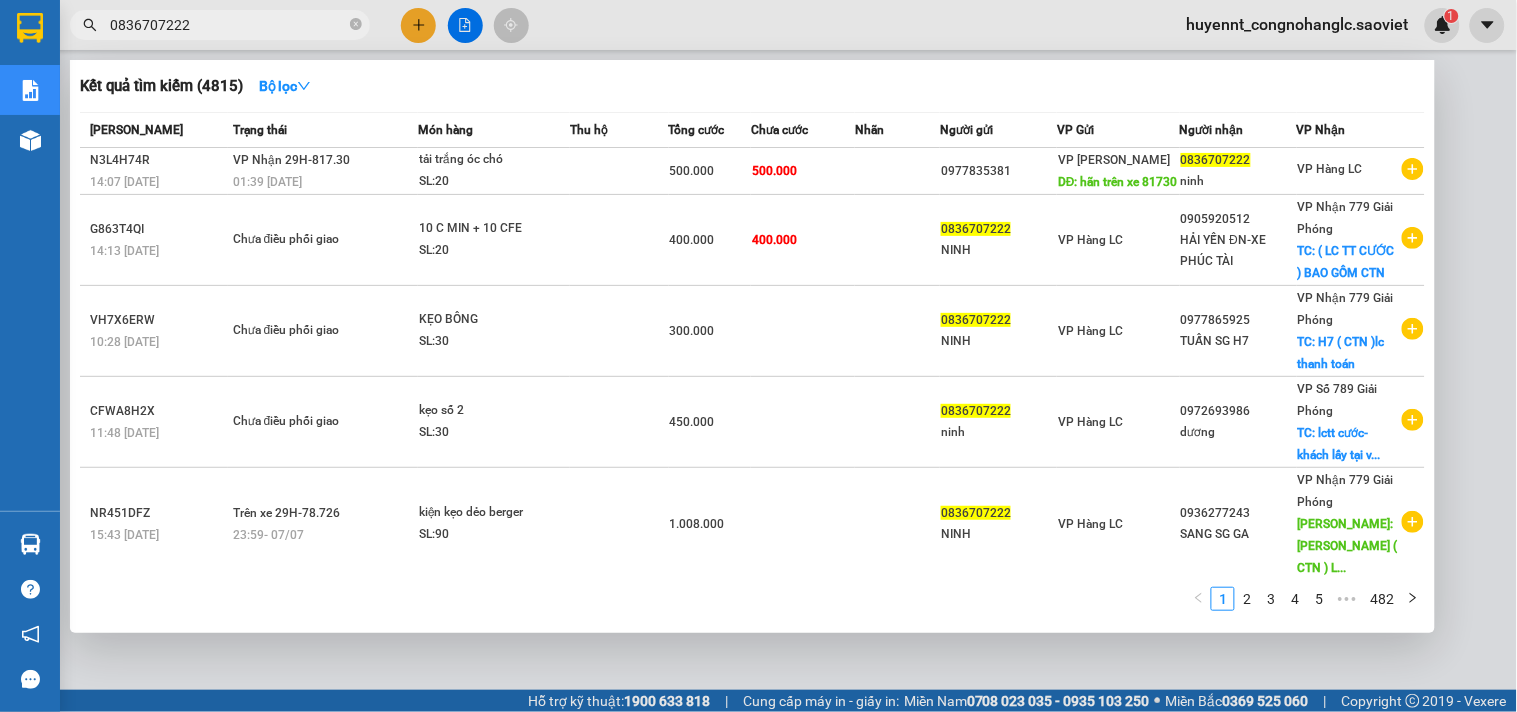 type on "0836707222" 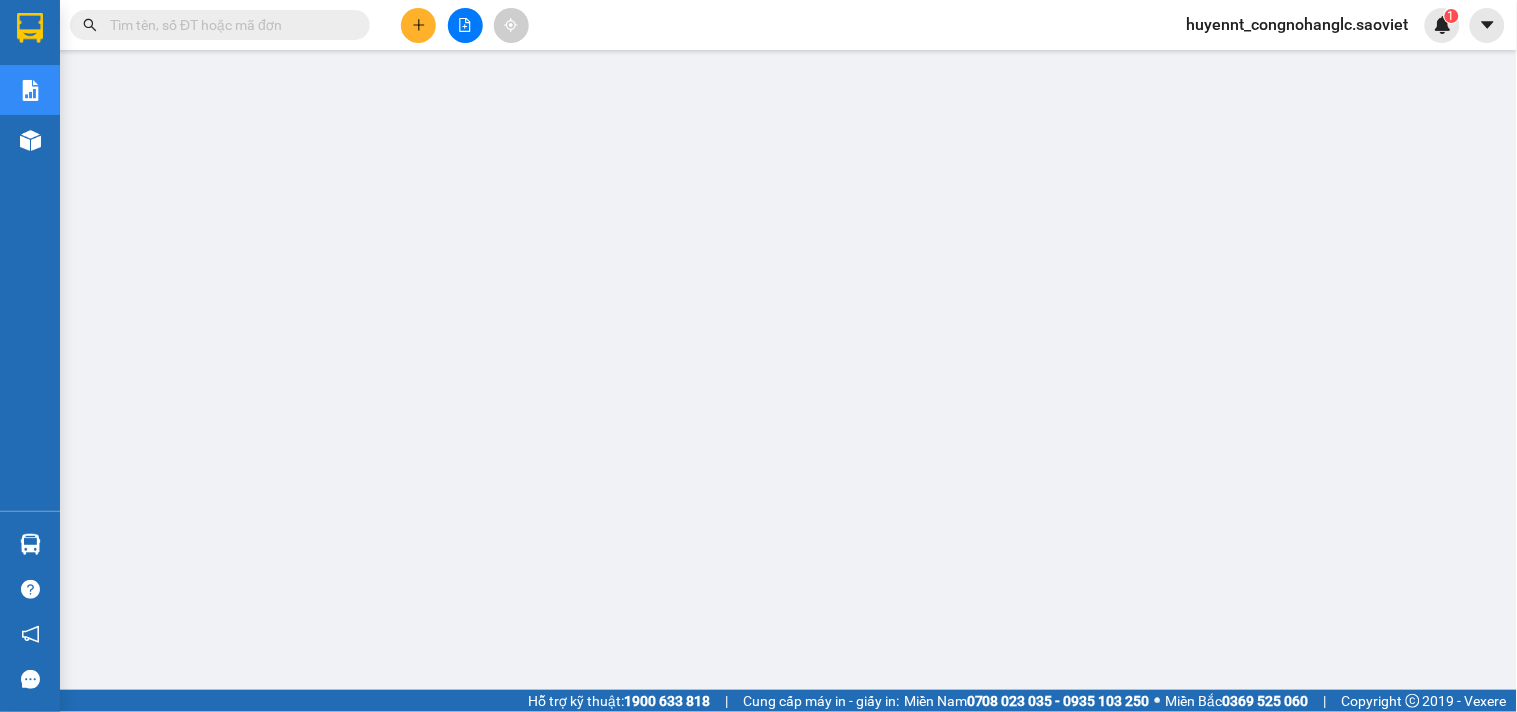 click at bounding box center (228, 25) 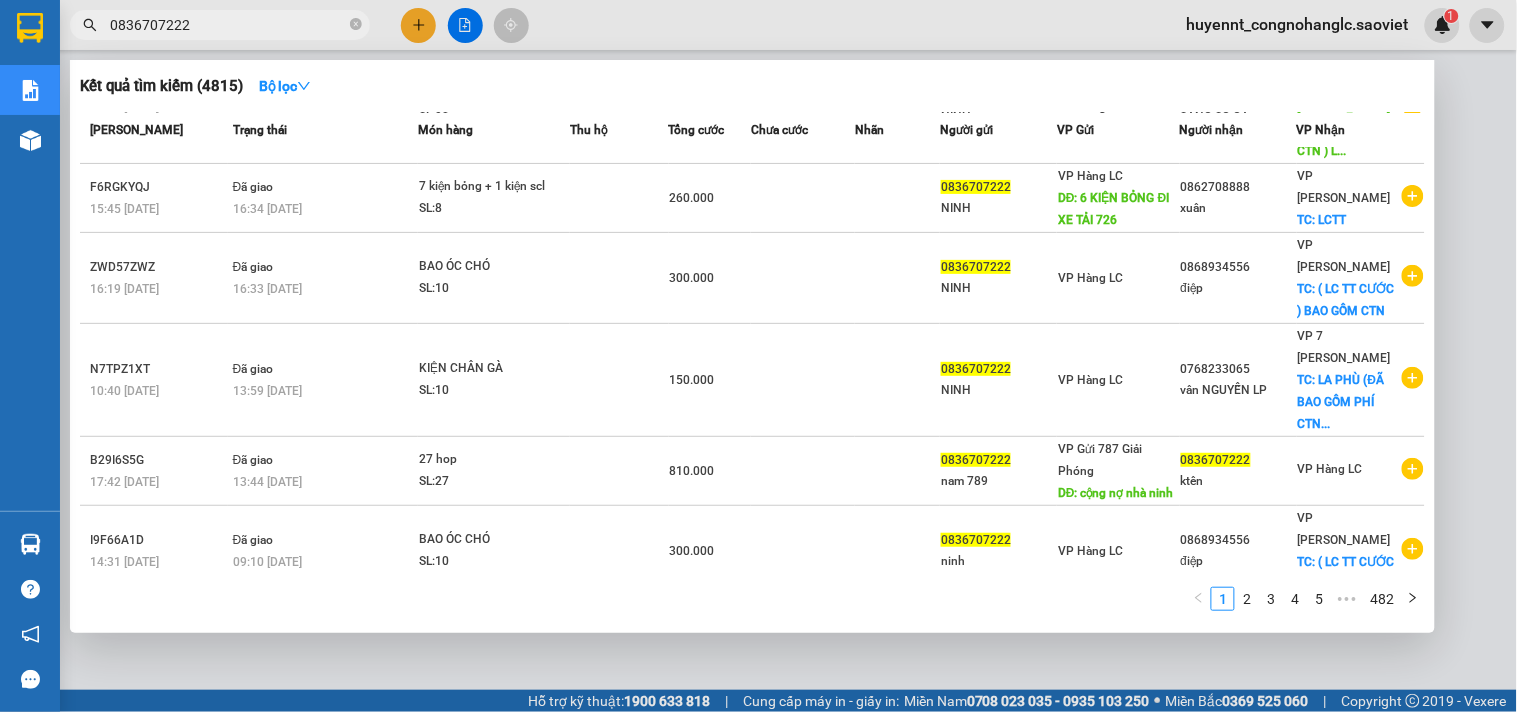 scroll, scrollTop: 510, scrollLeft: 0, axis: vertical 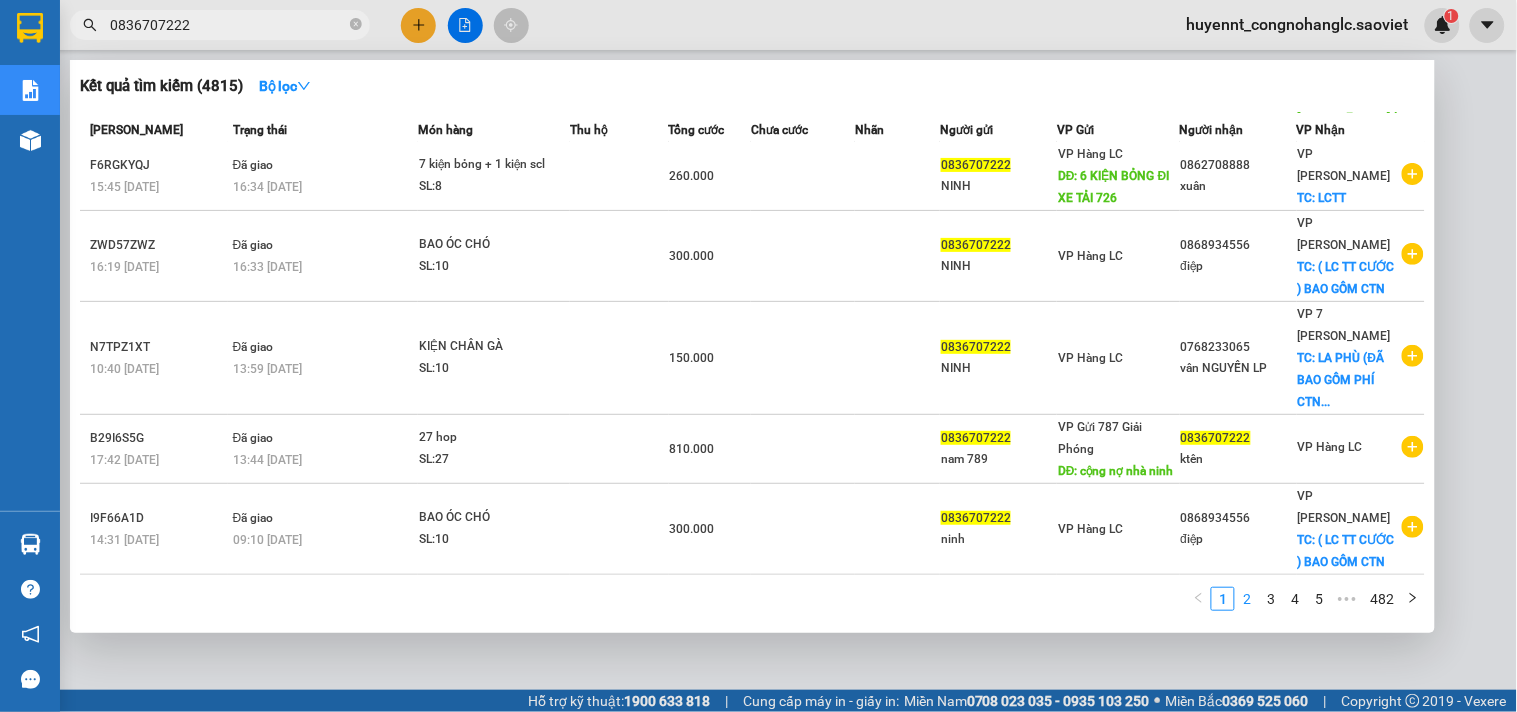type on "0836707222" 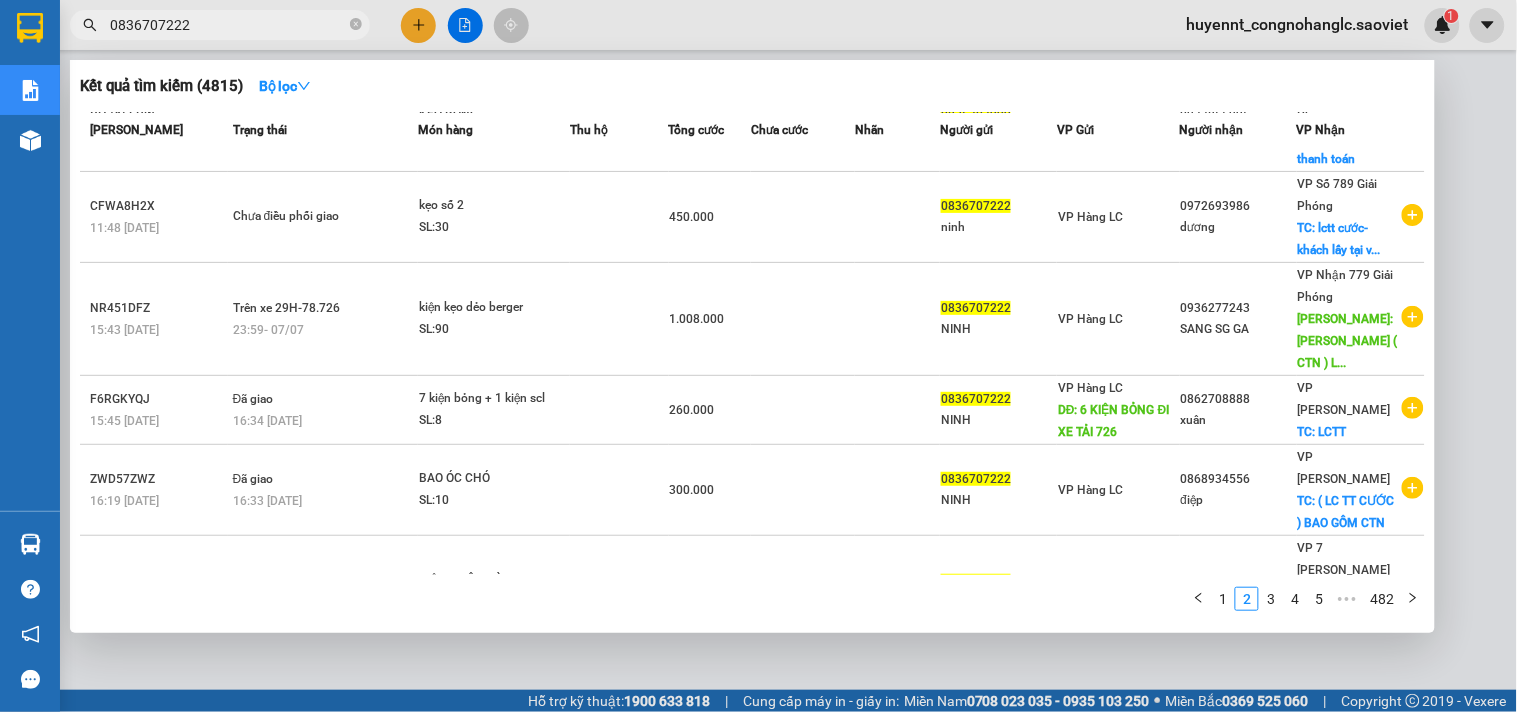 scroll, scrollTop: 510, scrollLeft: 0, axis: vertical 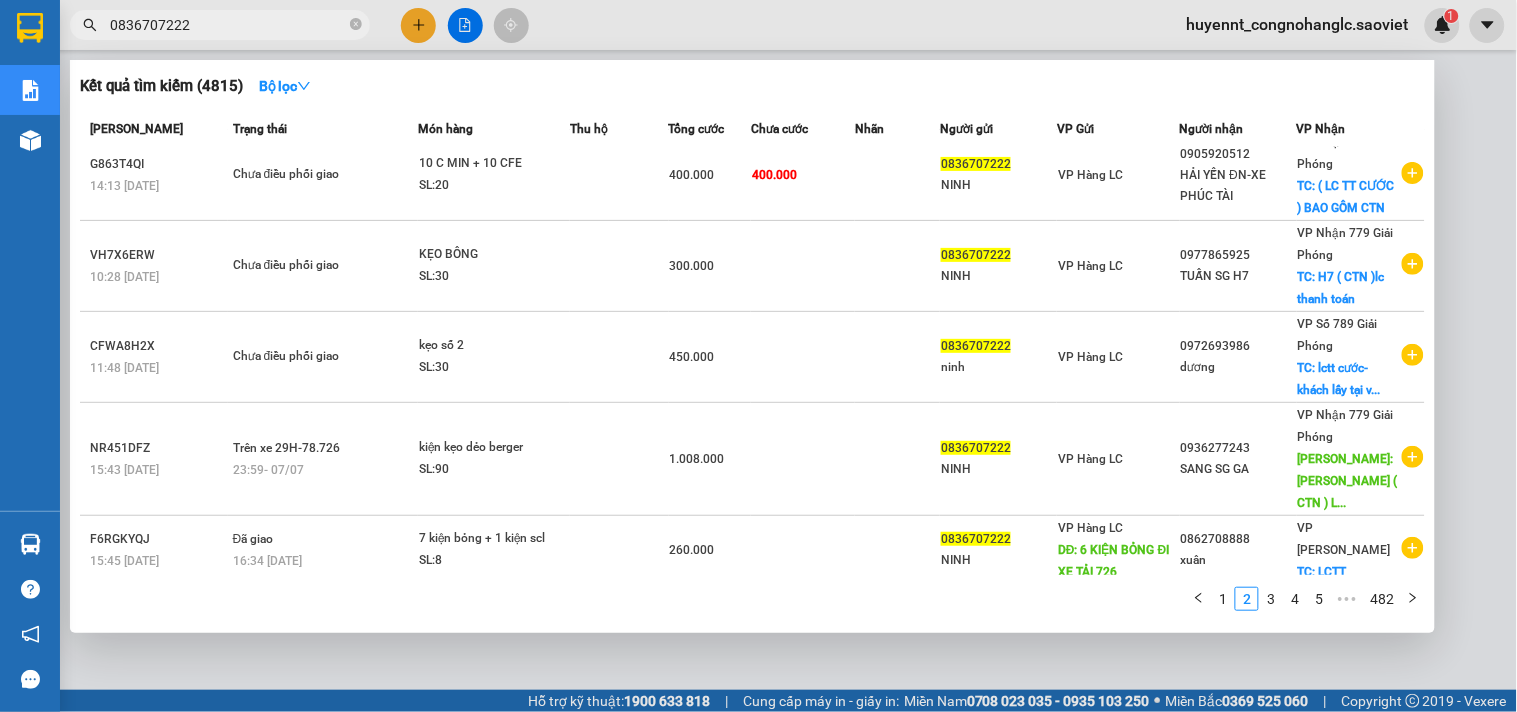 click at bounding box center [758, 356] 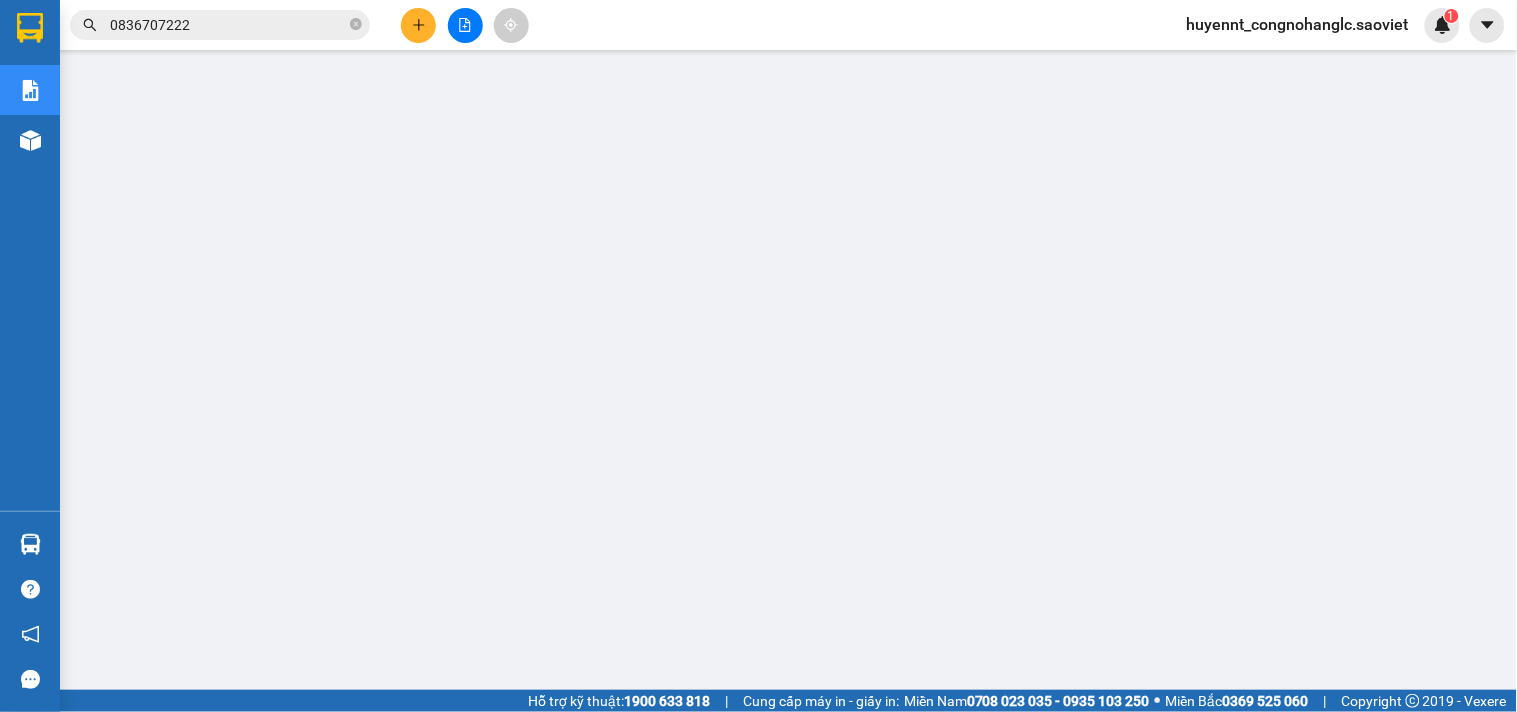 click on "huyennt_congnohanglc.saoviet" at bounding box center (1298, 24) 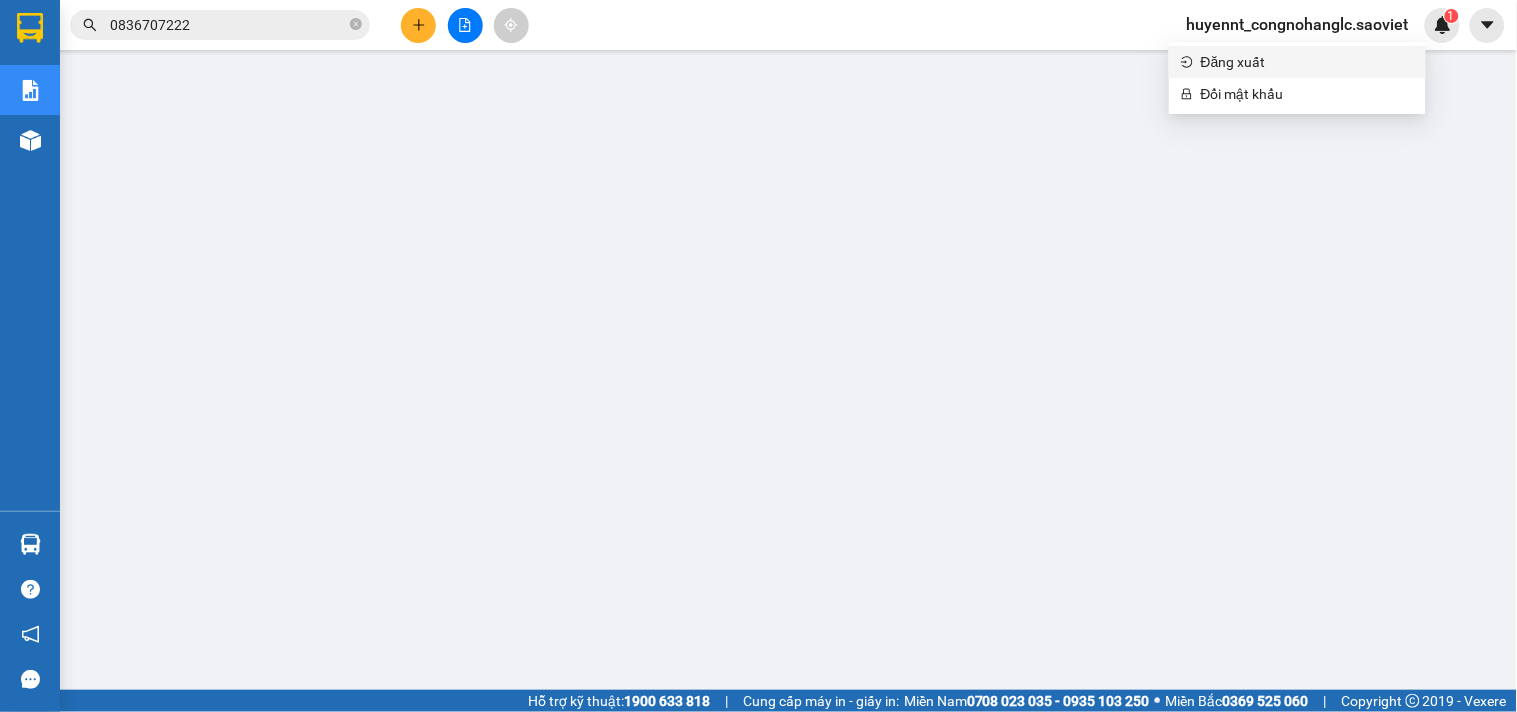 click on "Đăng xuất" at bounding box center [1307, 62] 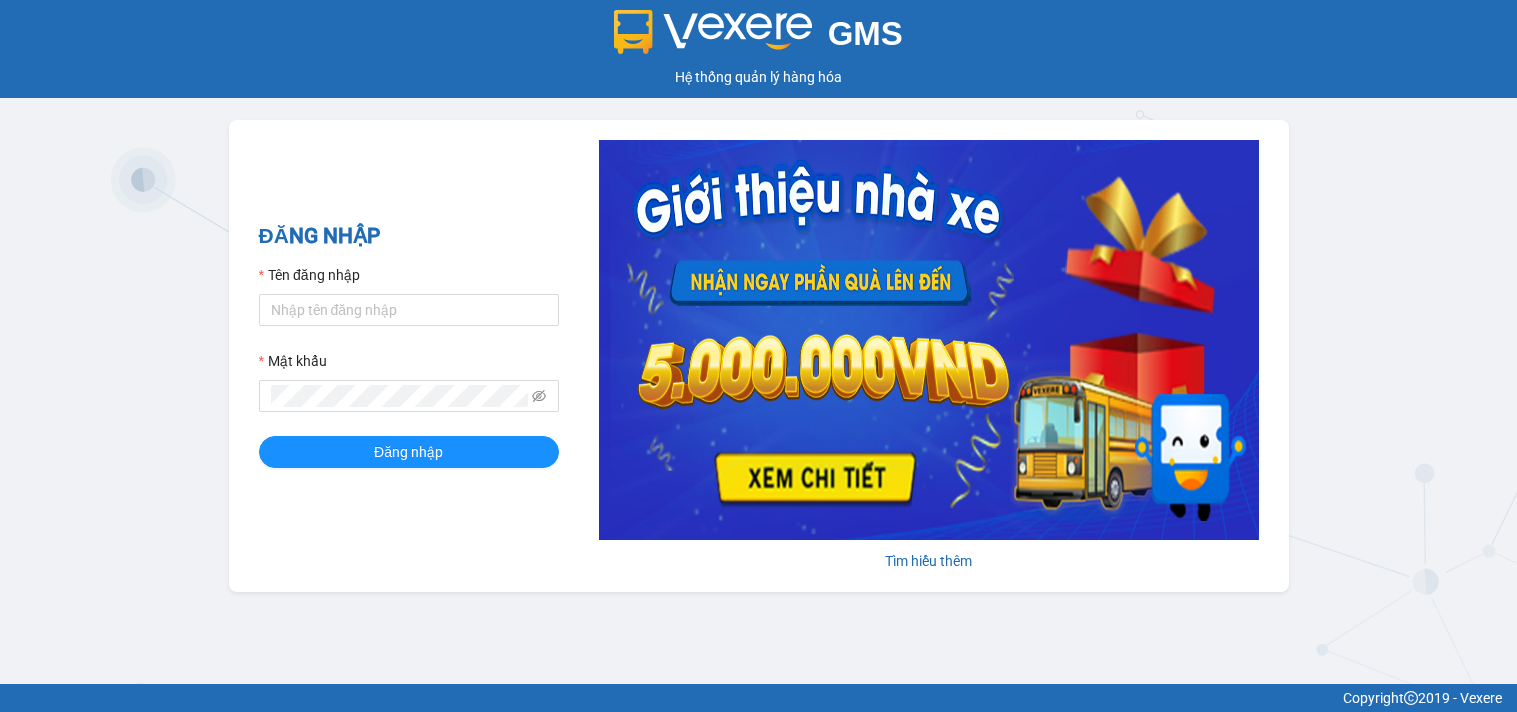 scroll, scrollTop: 0, scrollLeft: 0, axis: both 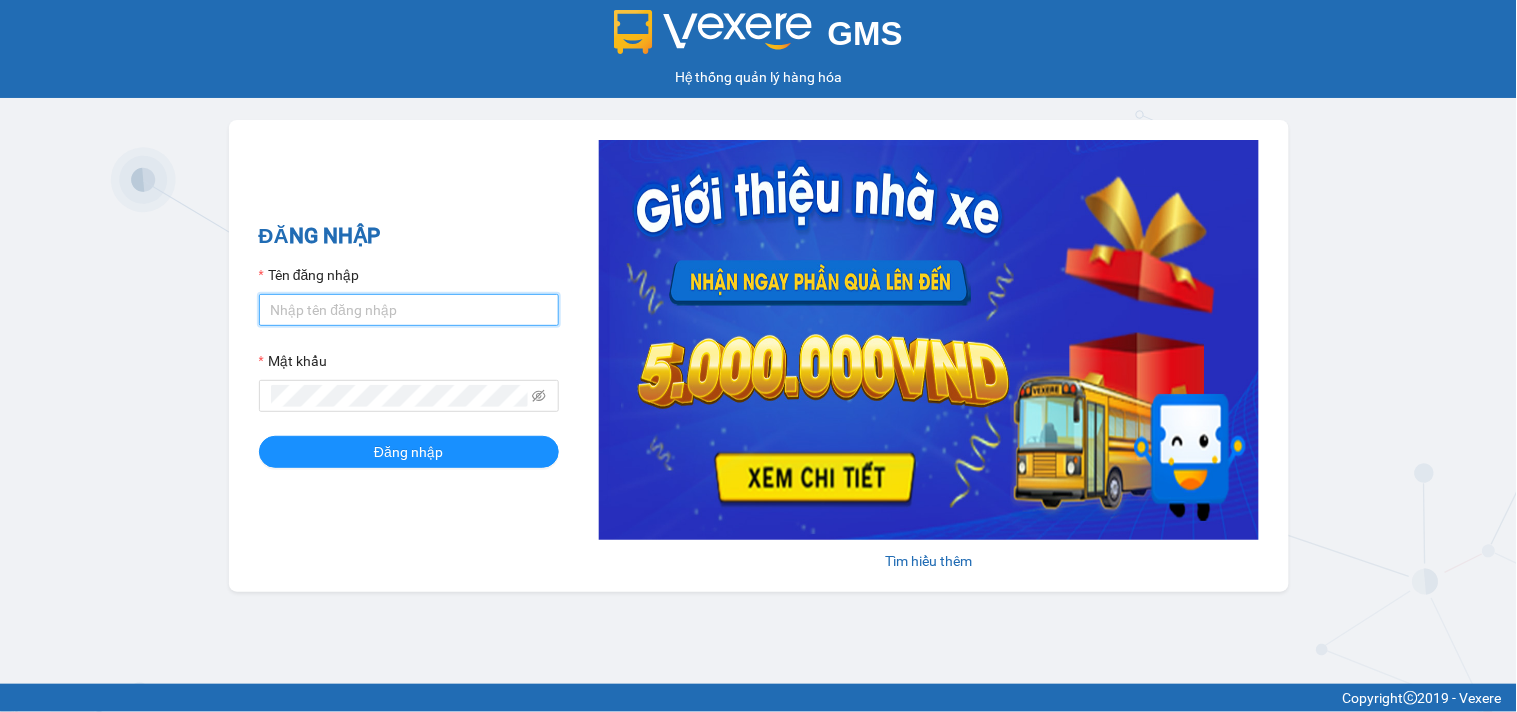 drag, startPoint x: 398, startPoint y: 313, endPoint x: 394, endPoint y: 300, distance: 13.601471 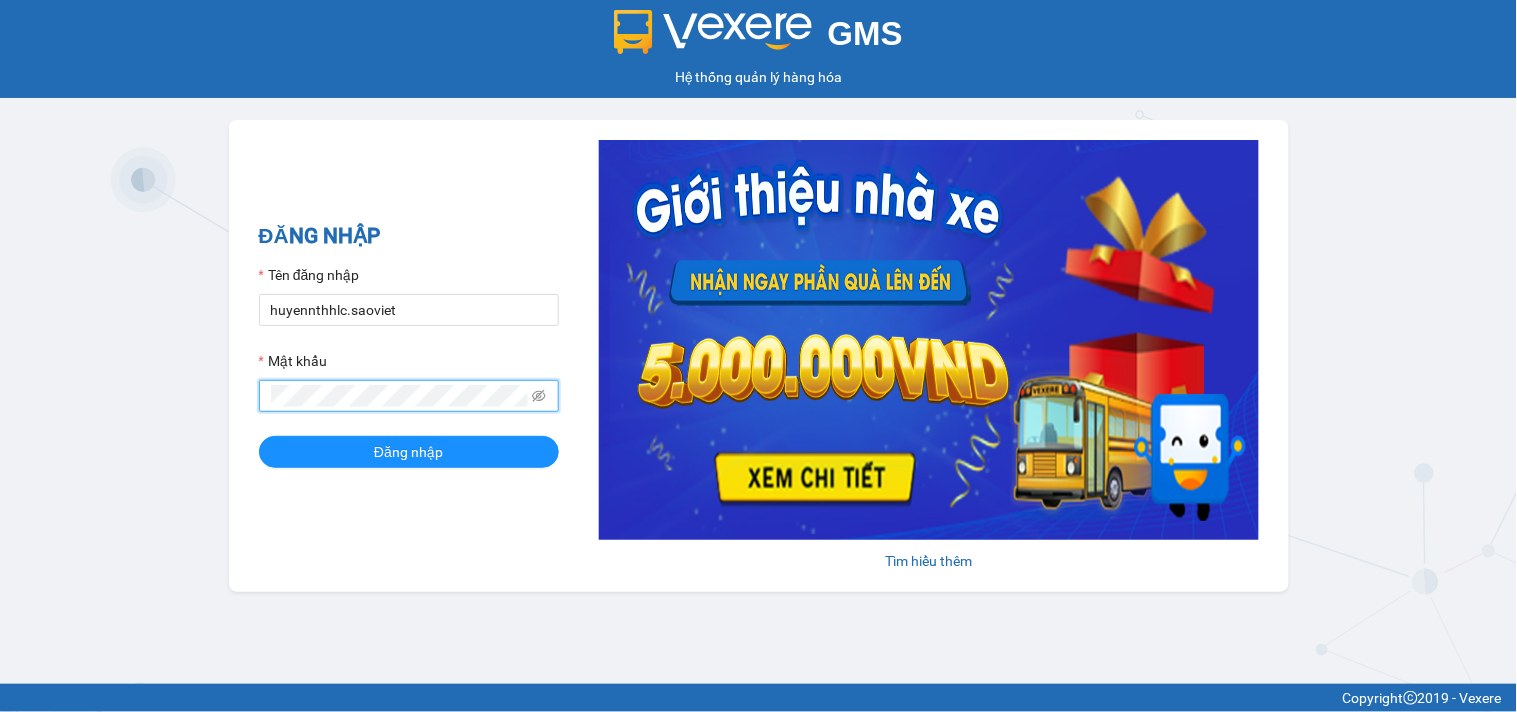 click on "Đăng nhập" at bounding box center (409, 452) 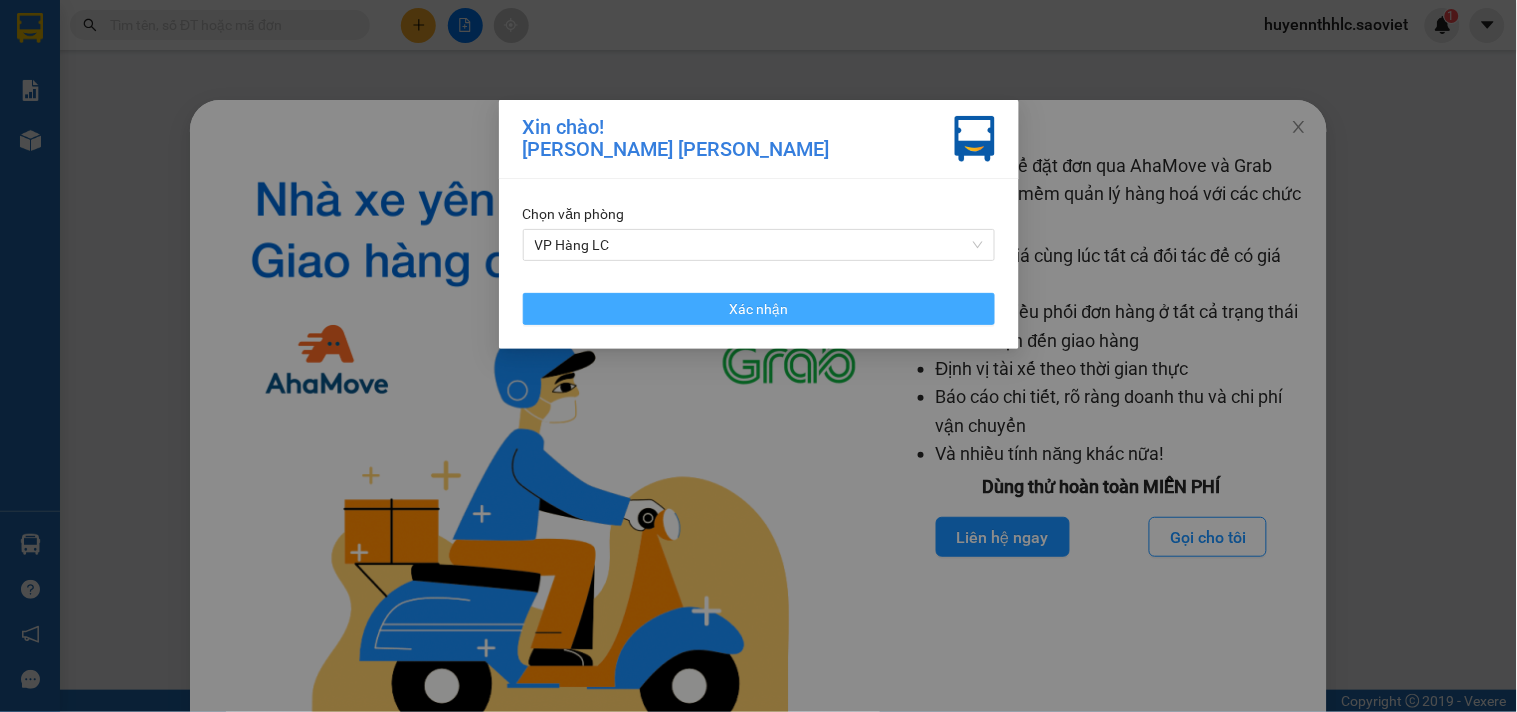 drag, startPoint x: 777, startPoint y: 304, endPoint x: 1322, endPoint y: 134, distance: 570.89844 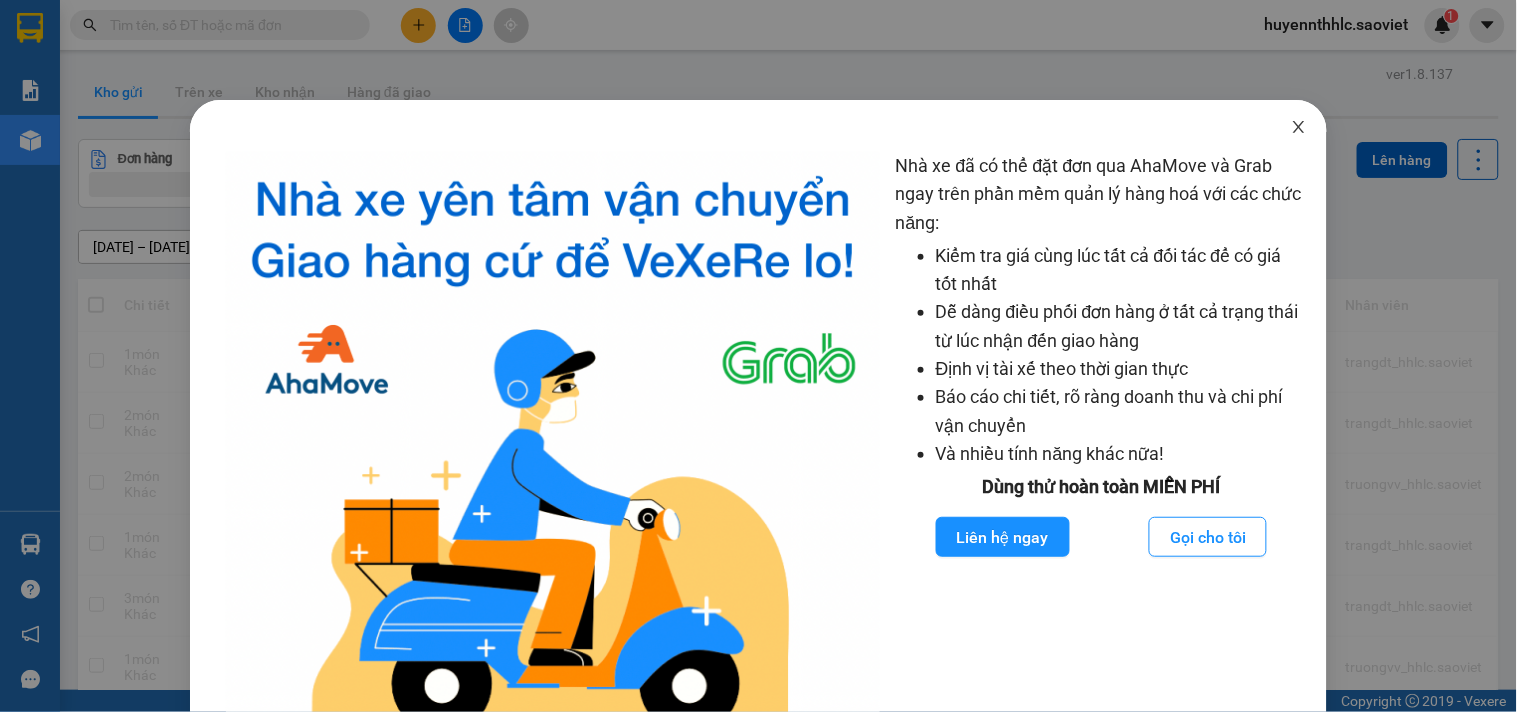 click 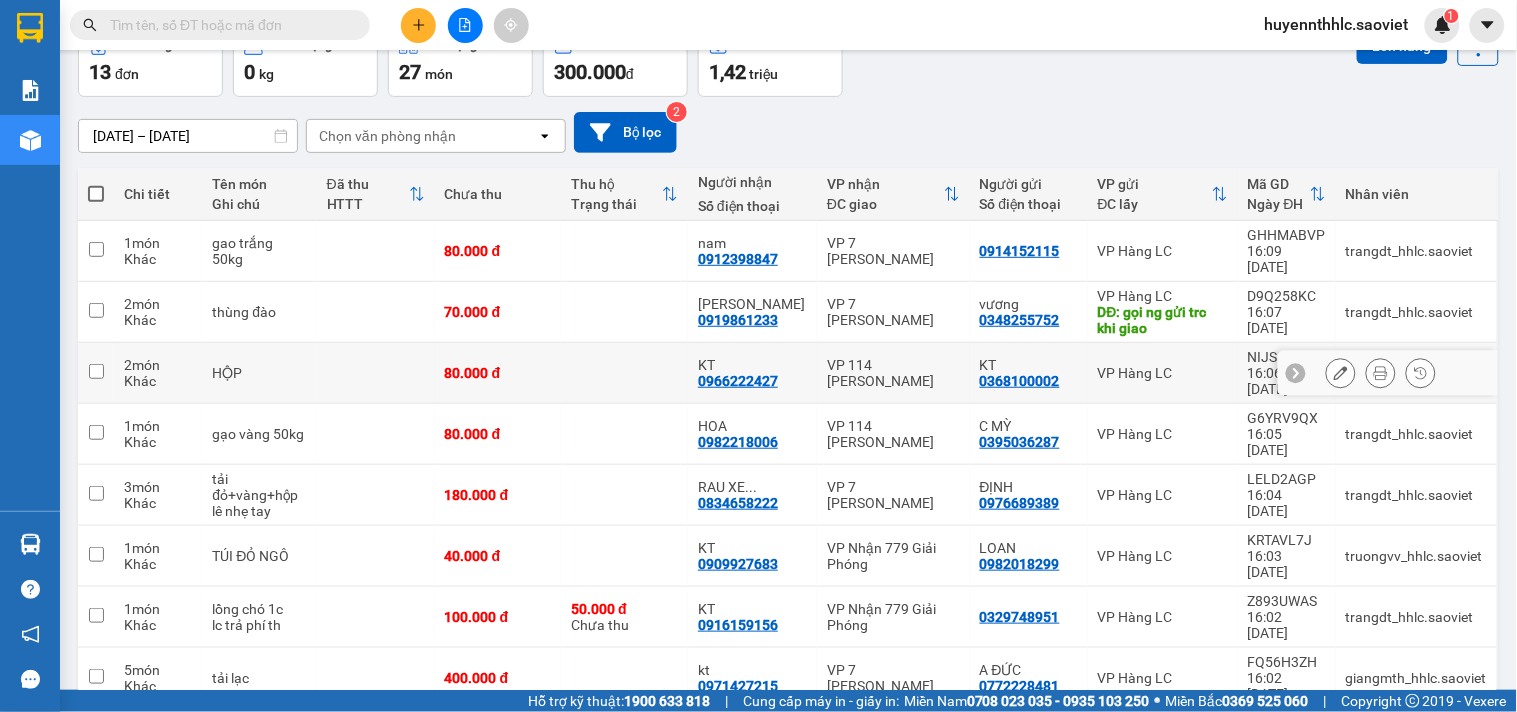 scroll, scrollTop: 226, scrollLeft: 0, axis: vertical 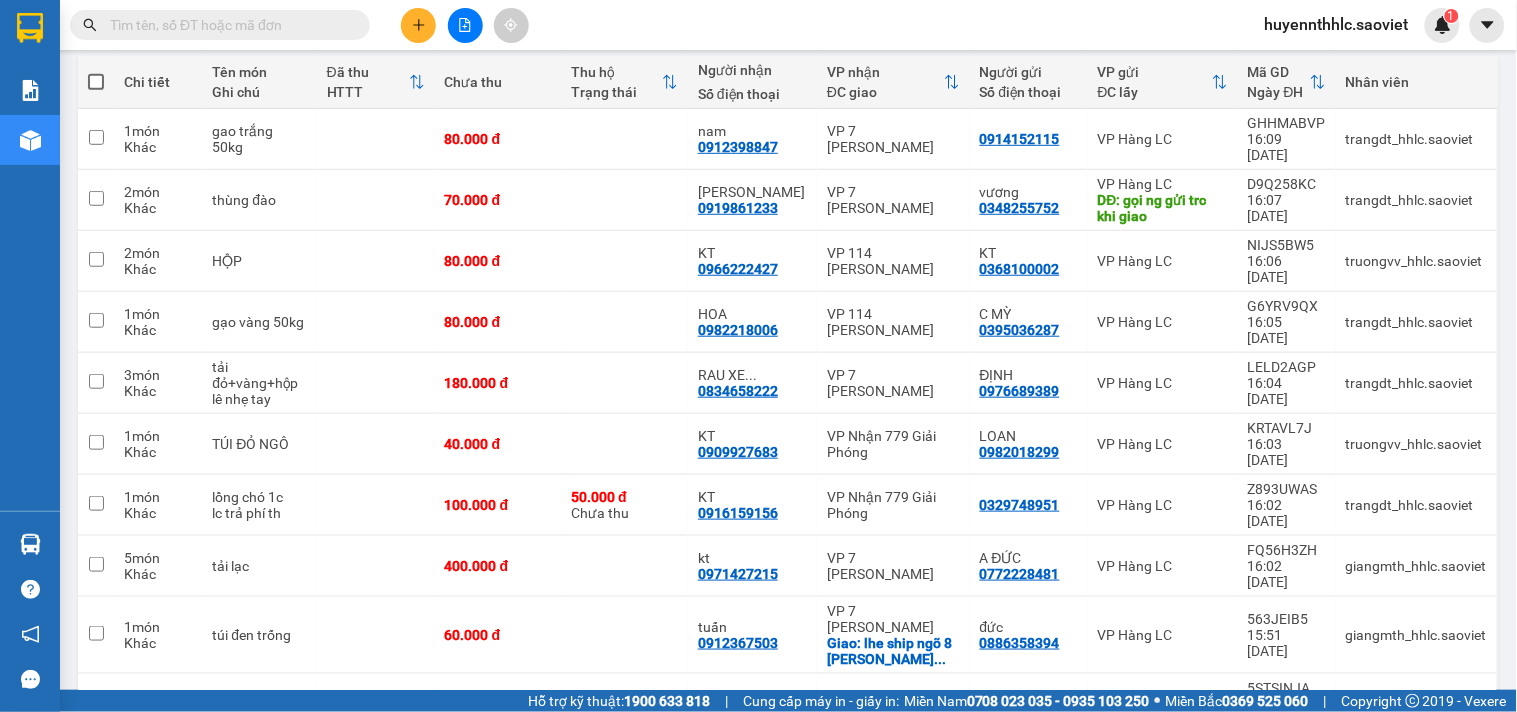 click on "10 / trang" at bounding box center [1415, 767] 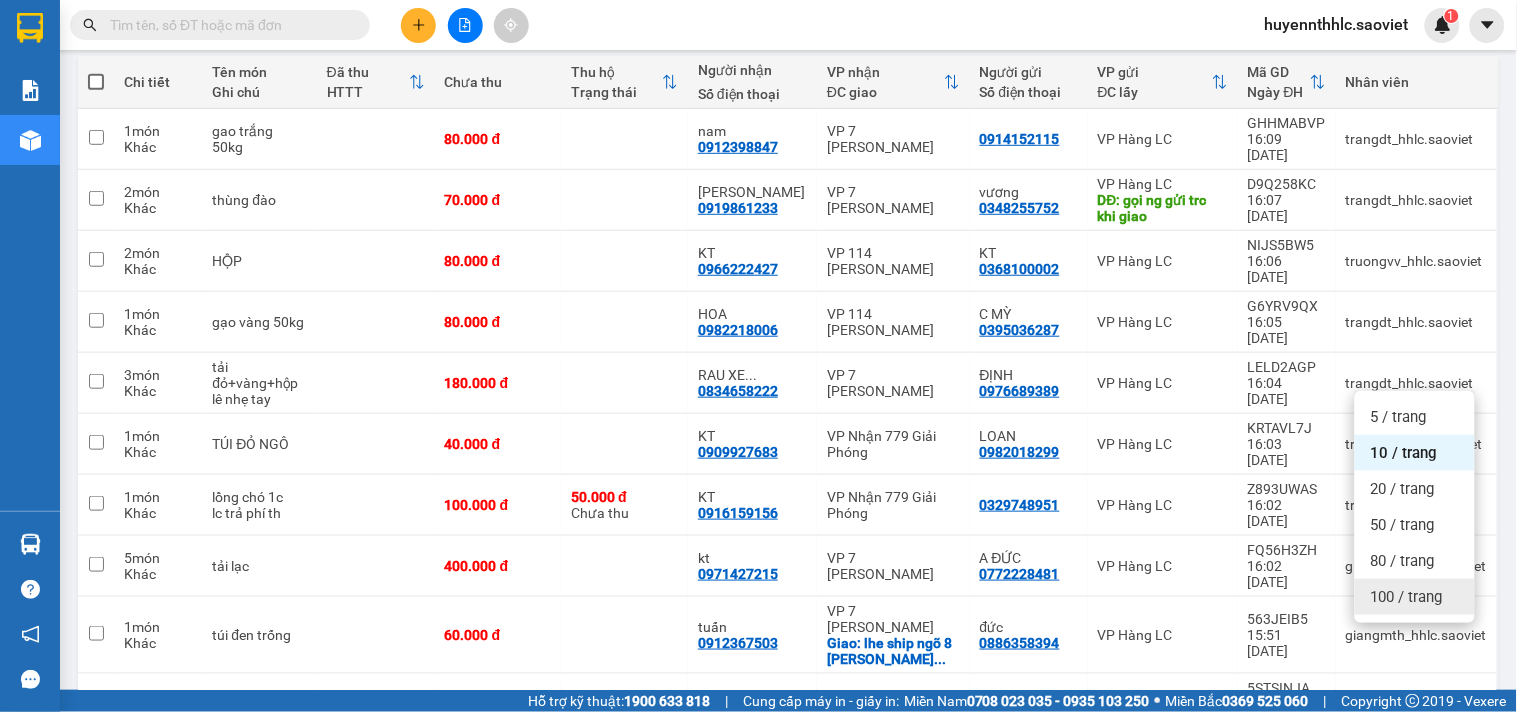 click on "100 / trang" at bounding box center [1407, 597] 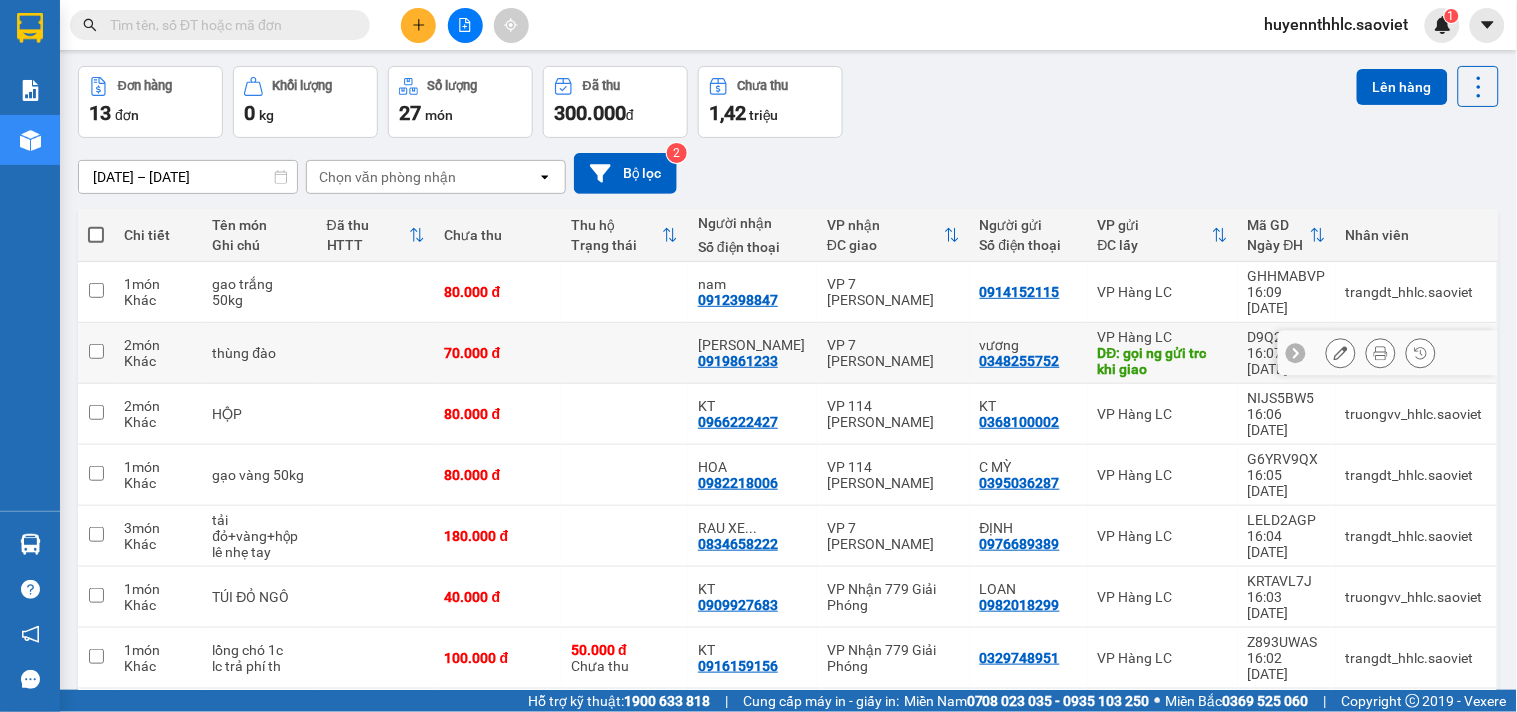 scroll, scrollTop: 28, scrollLeft: 0, axis: vertical 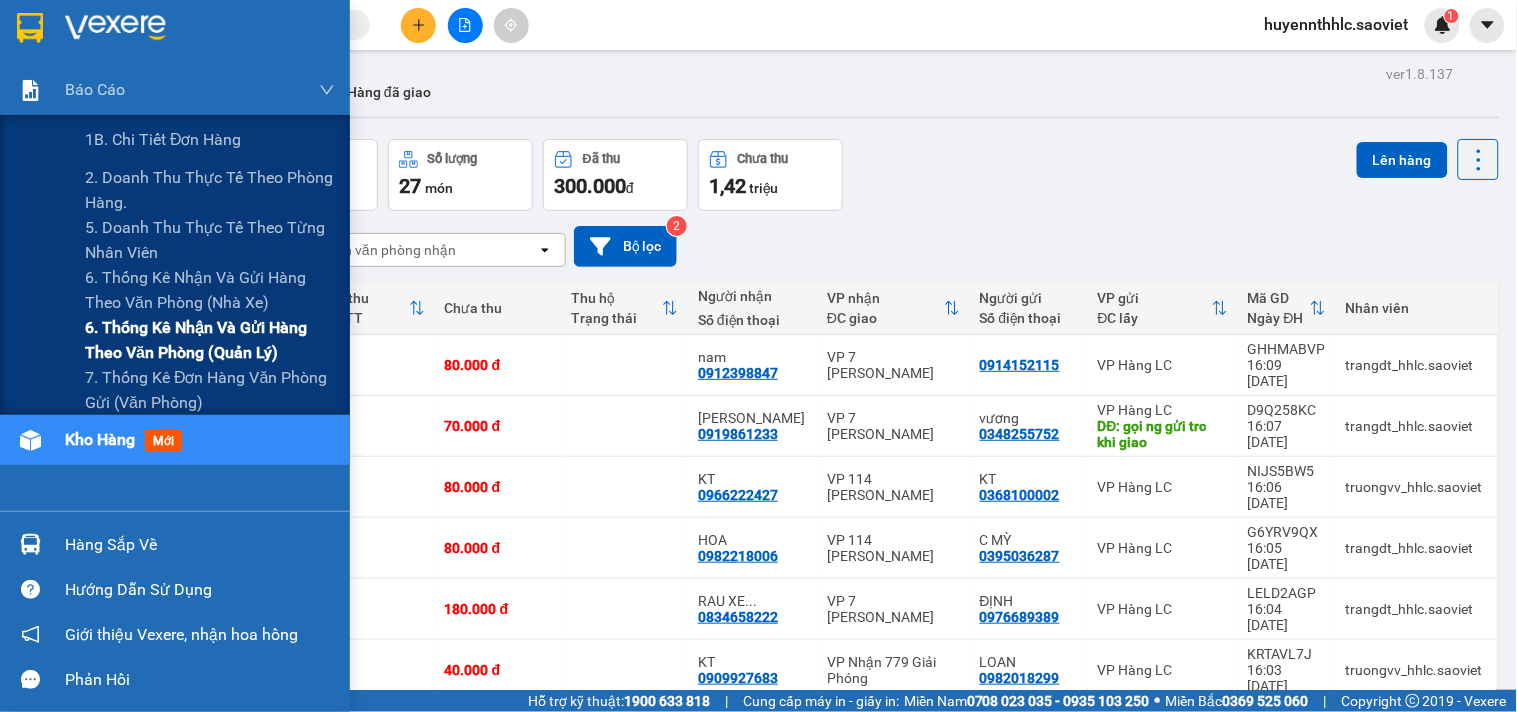 click on "6. Thống kê nhận và gửi hàng theo văn phòng (quản lý)" at bounding box center [210, 340] 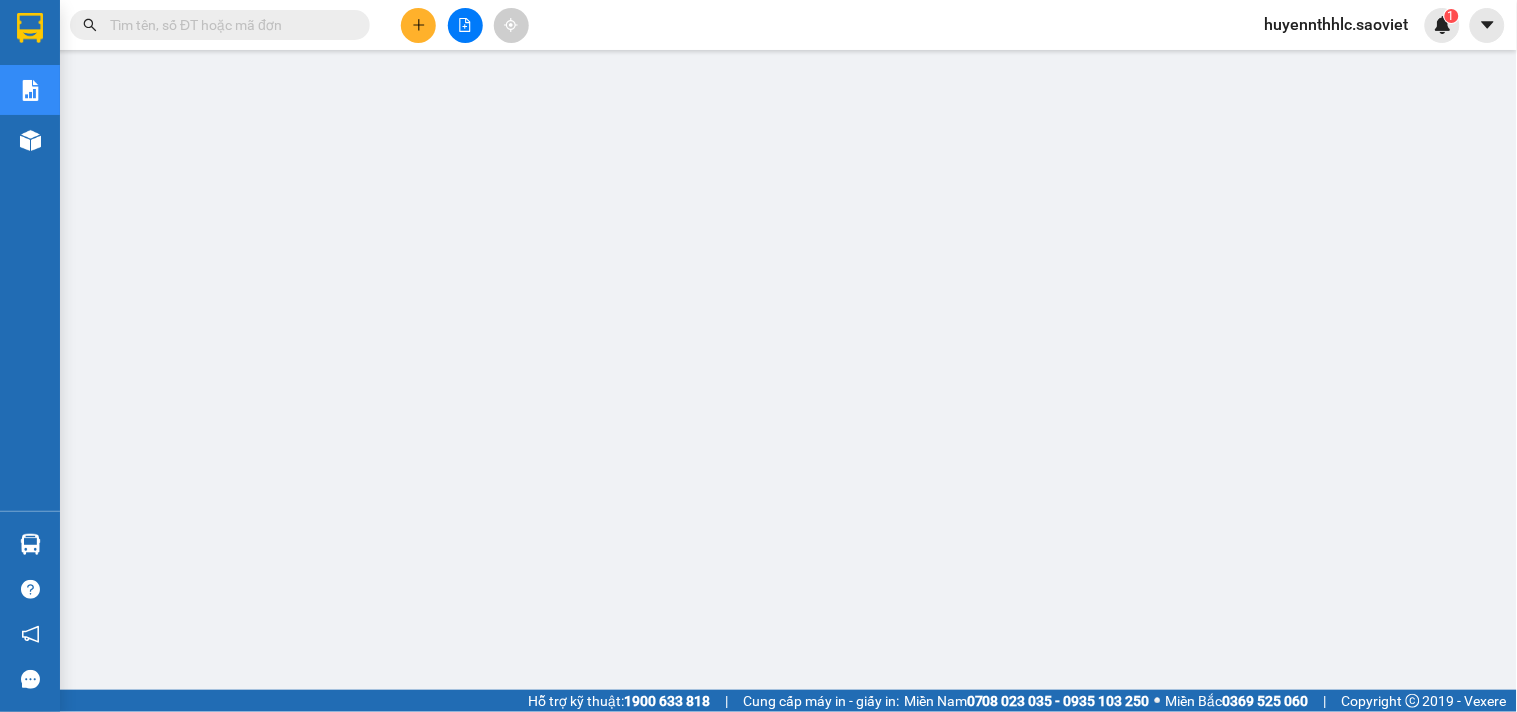 click at bounding box center [228, 25] 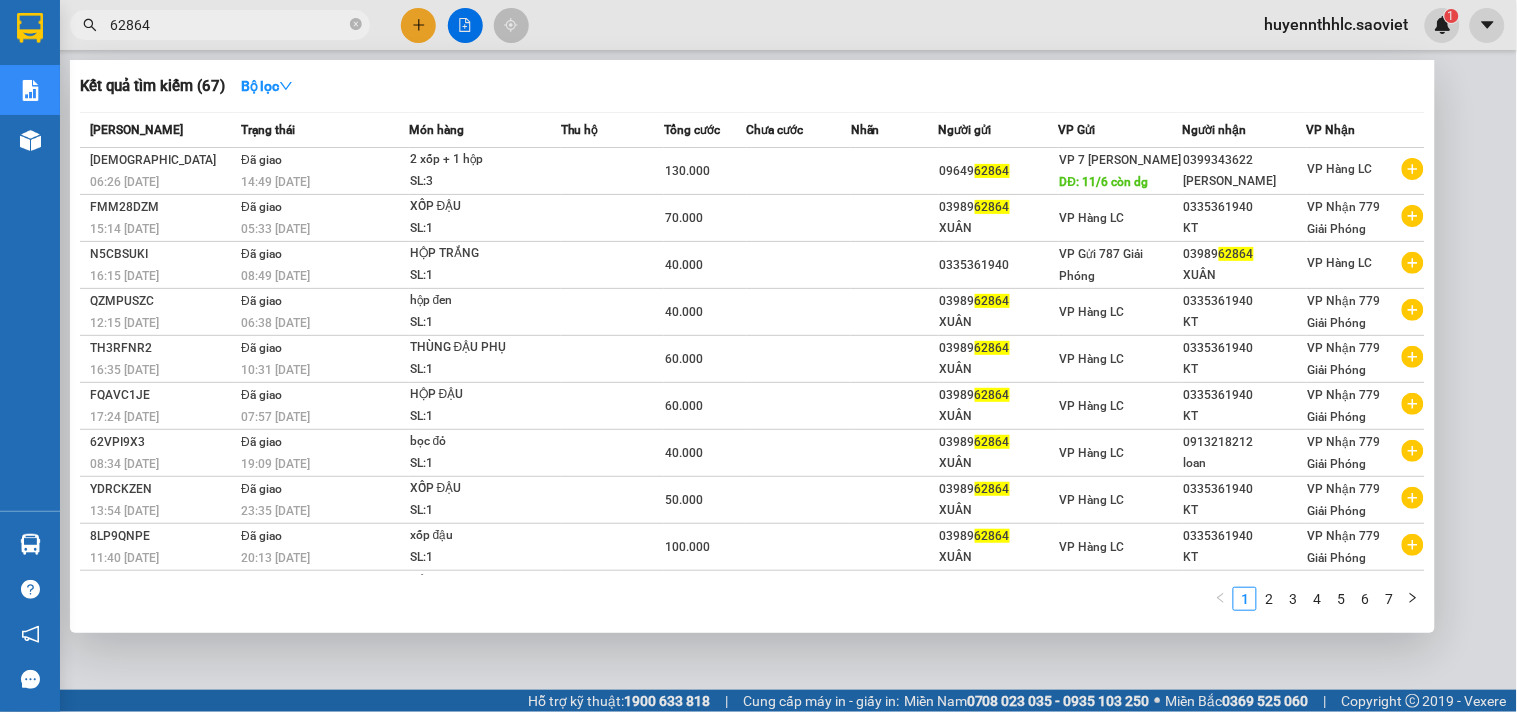 type on "62864" 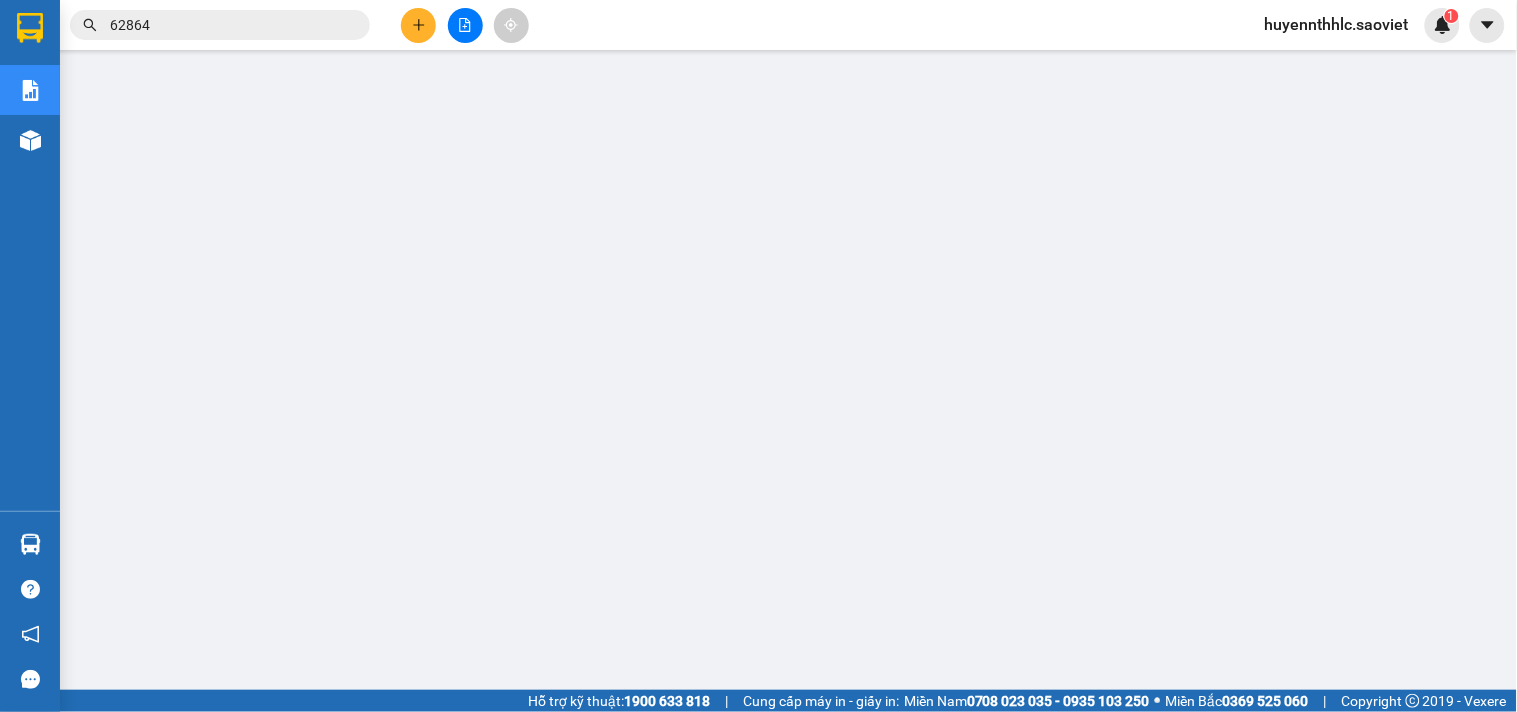 type 